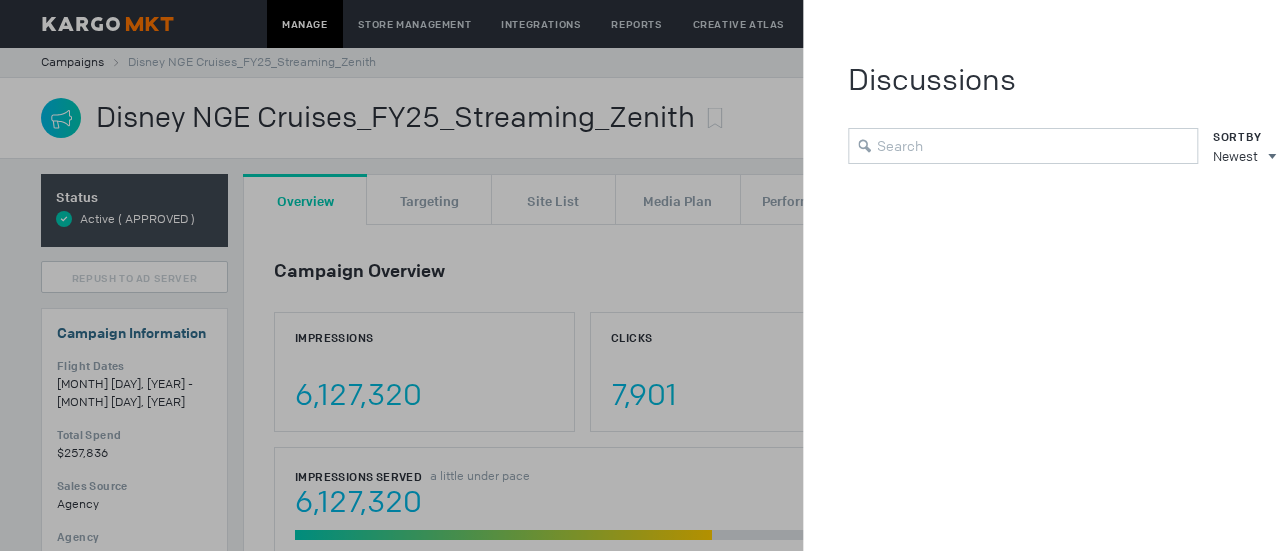 scroll, scrollTop: 0, scrollLeft: 0, axis: both 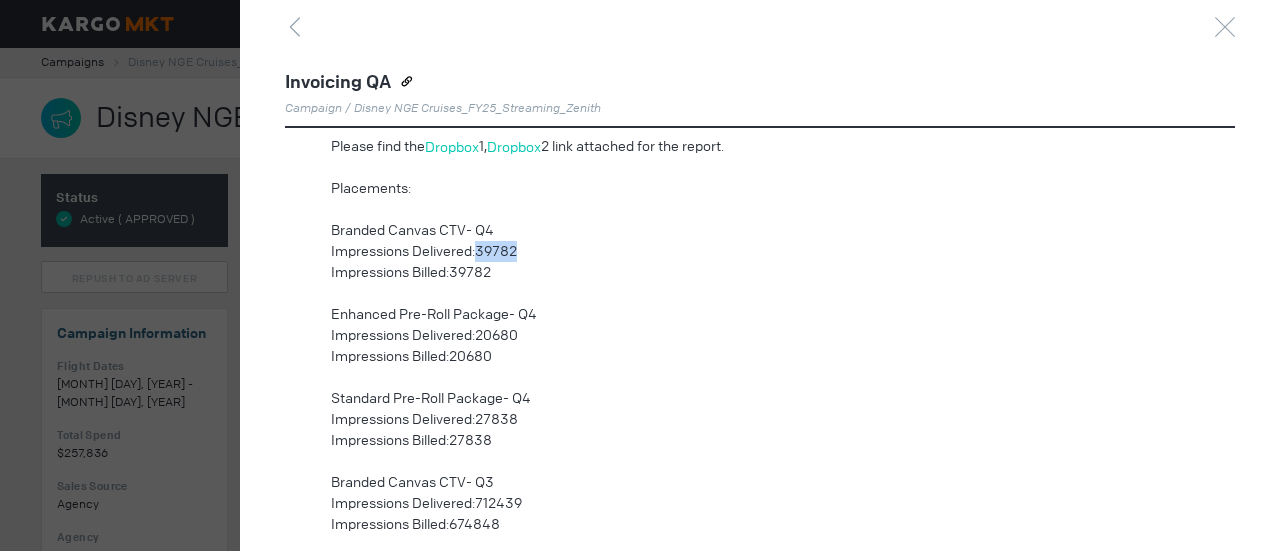 drag, startPoint x: 478, startPoint y: 247, endPoint x: 547, endPoint y: 257, distance: 69.72087 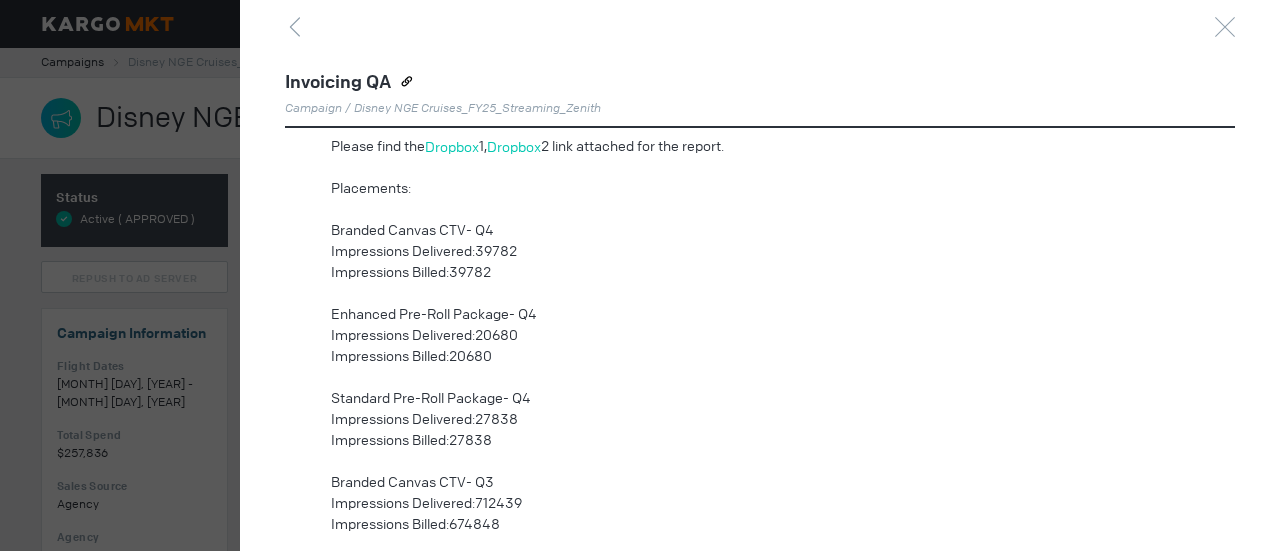 click at bounding box center [738, 377] 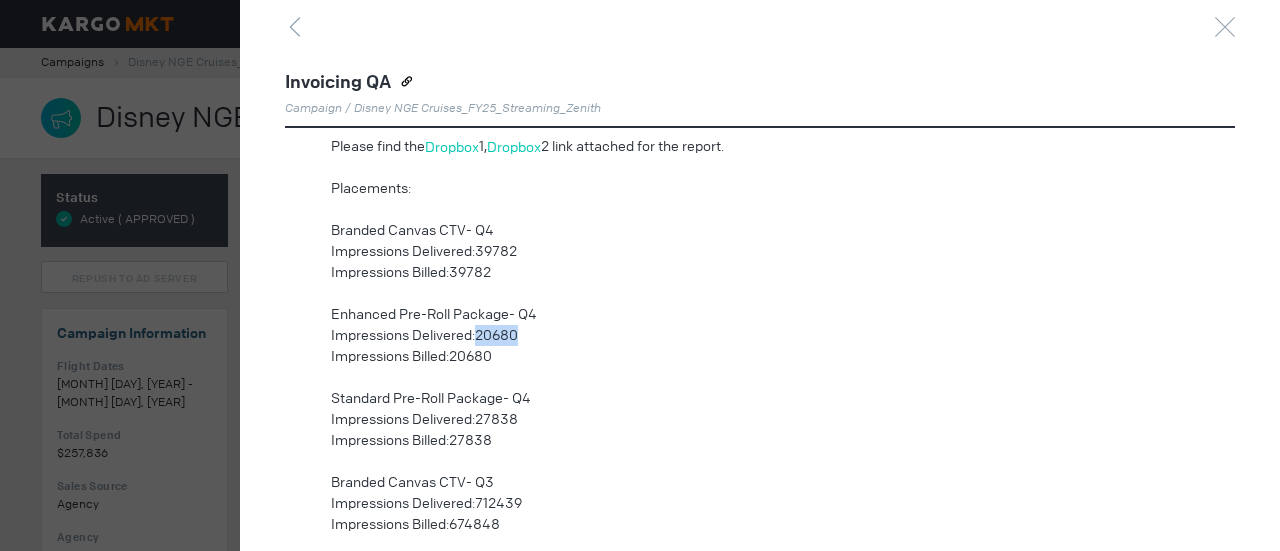 drag, startPoint x: 477, startPoint y: 331, endPoint x: 529, endPoint y: 327, distance: 52.153618 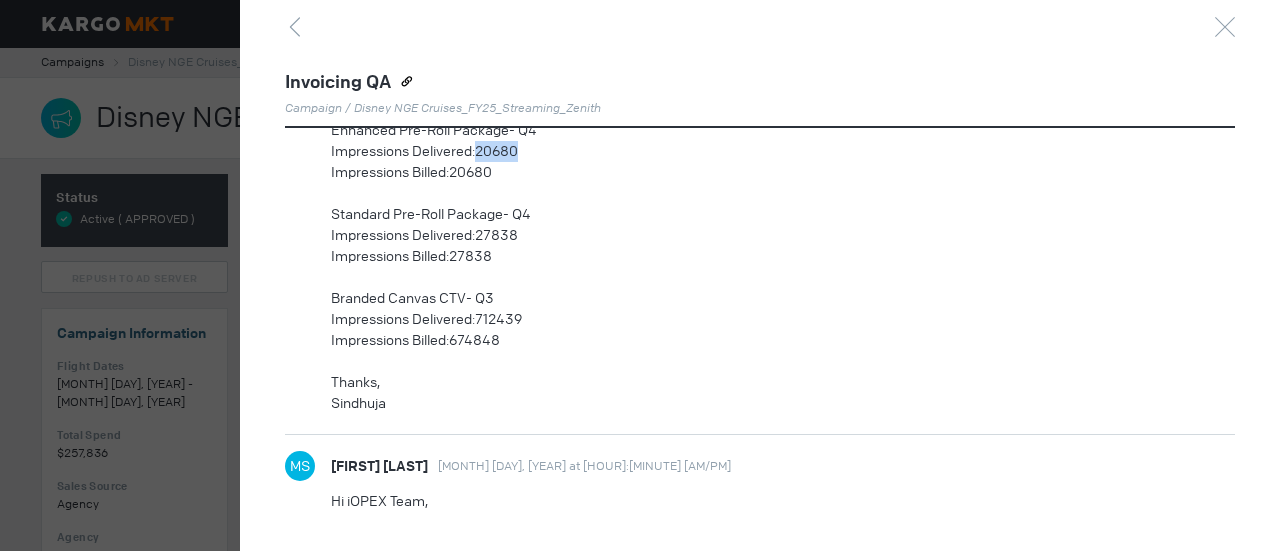 scroll, scrollTop: 1200, scrollLeft: 0, axis: vertical 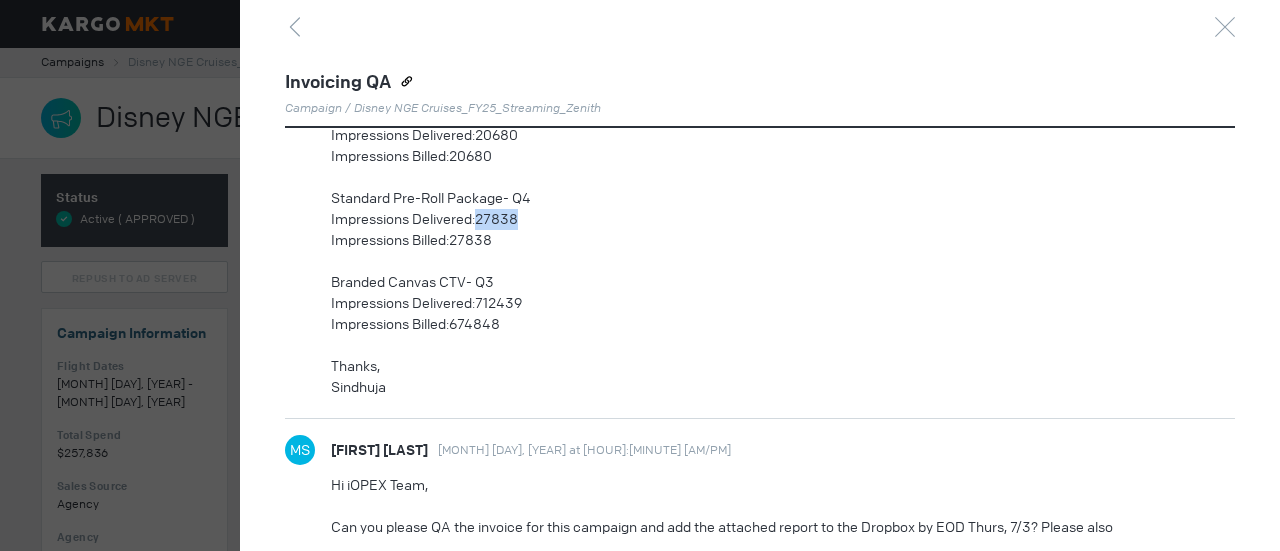 drag, startPoint x: 479, startPoint y: 217, endPoint x: 520, endPoint y: 212, distance: 41.303753 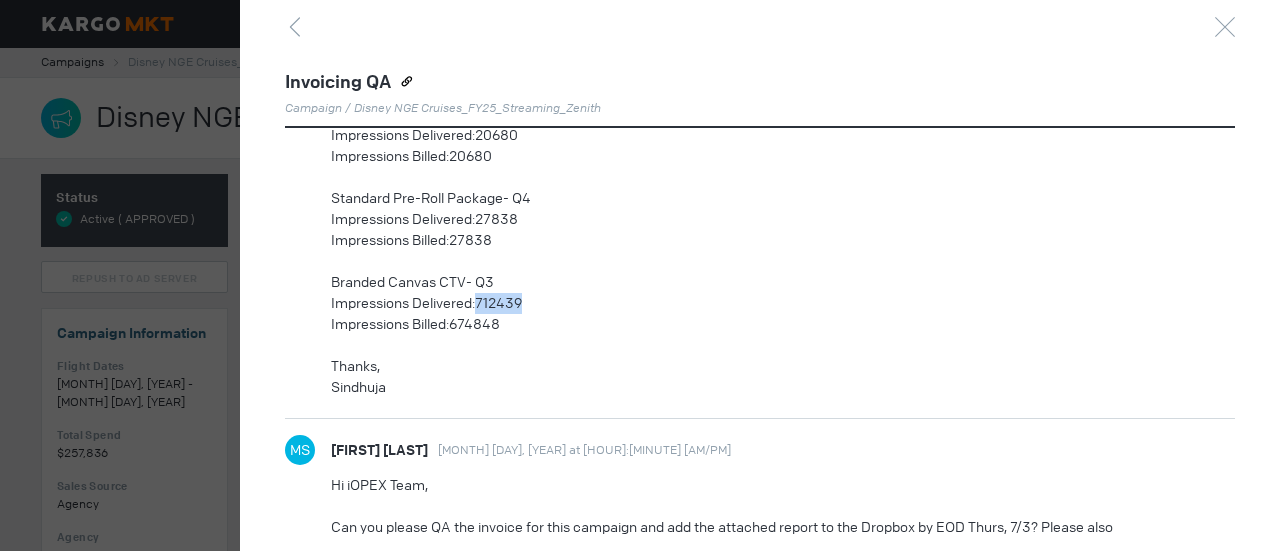 drag, startPoint x: 480, startPoint y: 297, endPoint x: 530, endPoint y: 305, distance: 50.635956 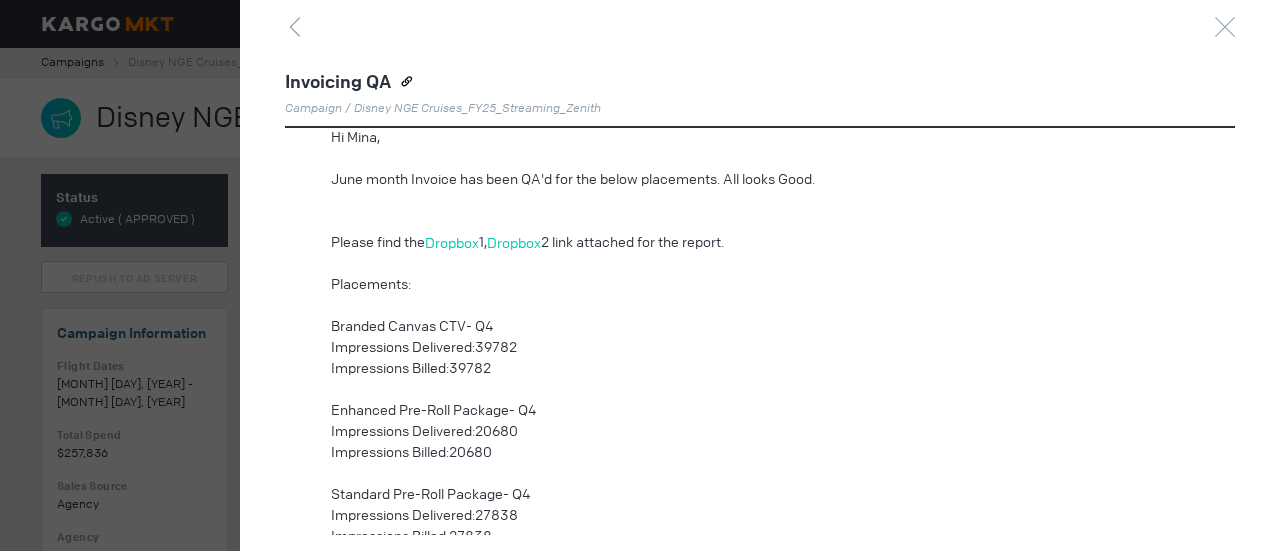 scroll, scrollTop: 900, scrollLeft: 0, axis: vertical 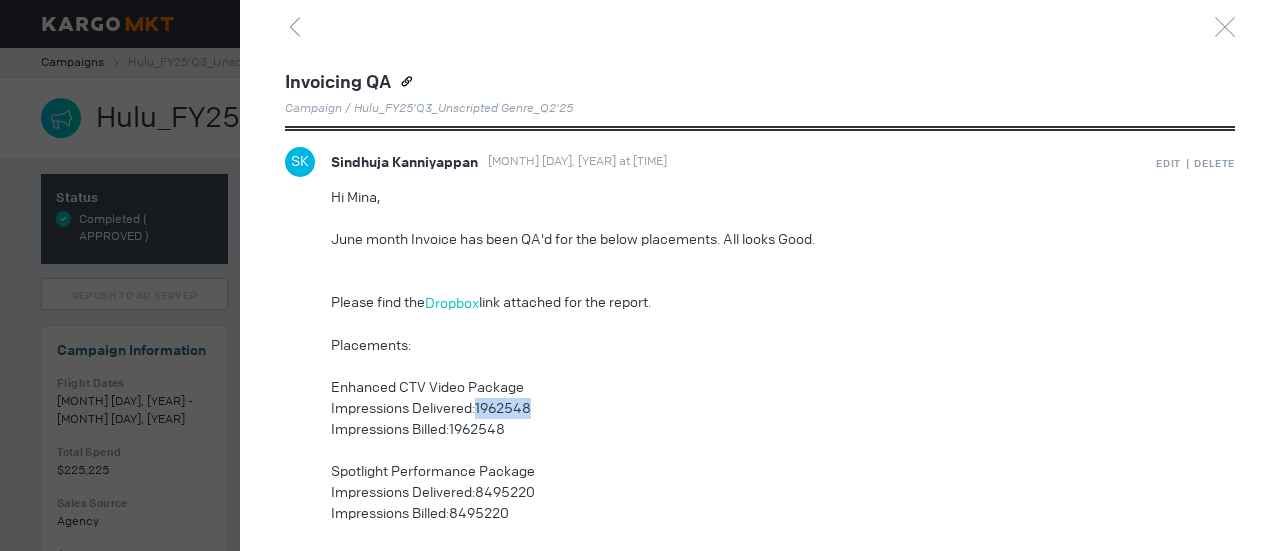 drag, startPoint x: 478, startPoint y: 402, endPoint x: 548, endPoint y: 404, distance: 70.028564 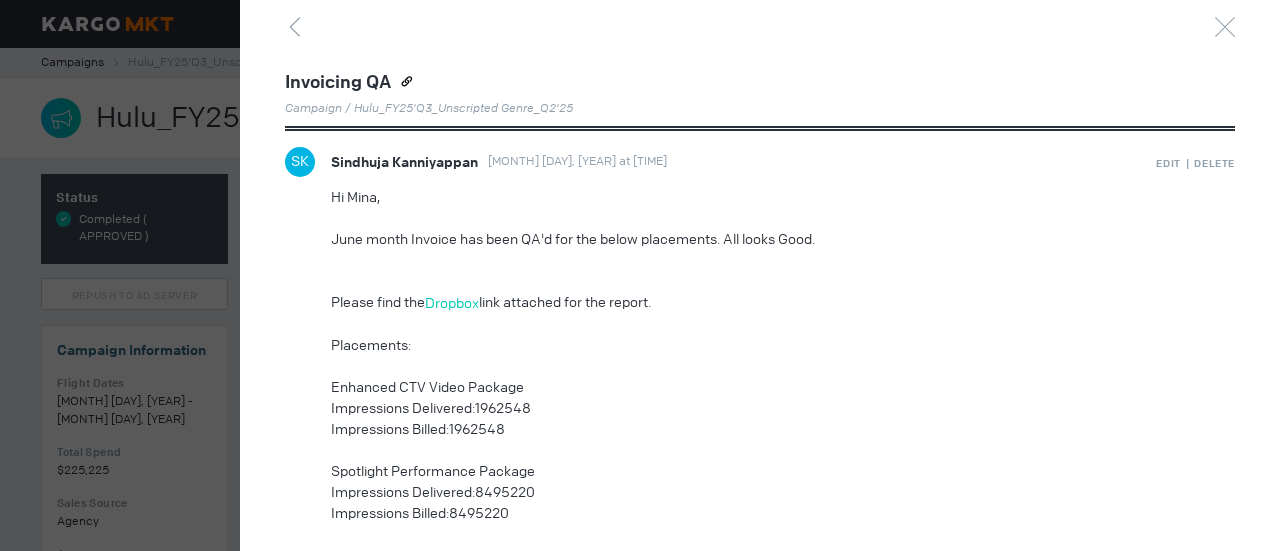 click on "Impressions Billed:1962548" at bounding box center (738, 429) 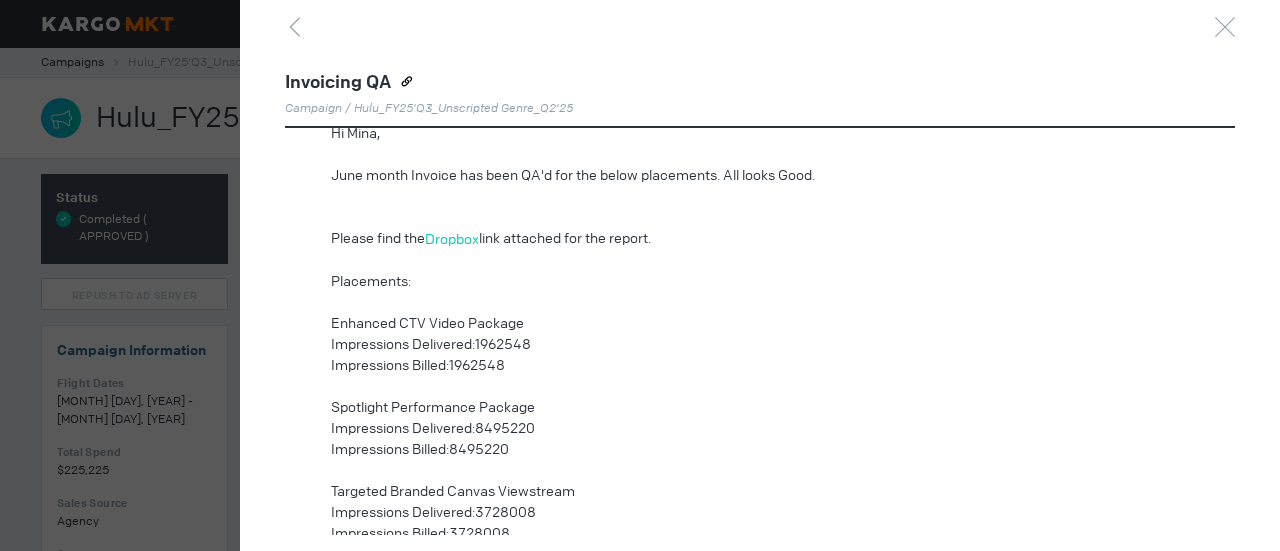 scroll, scrollTop: 1000, scrollLeft: 0, axis: vertical 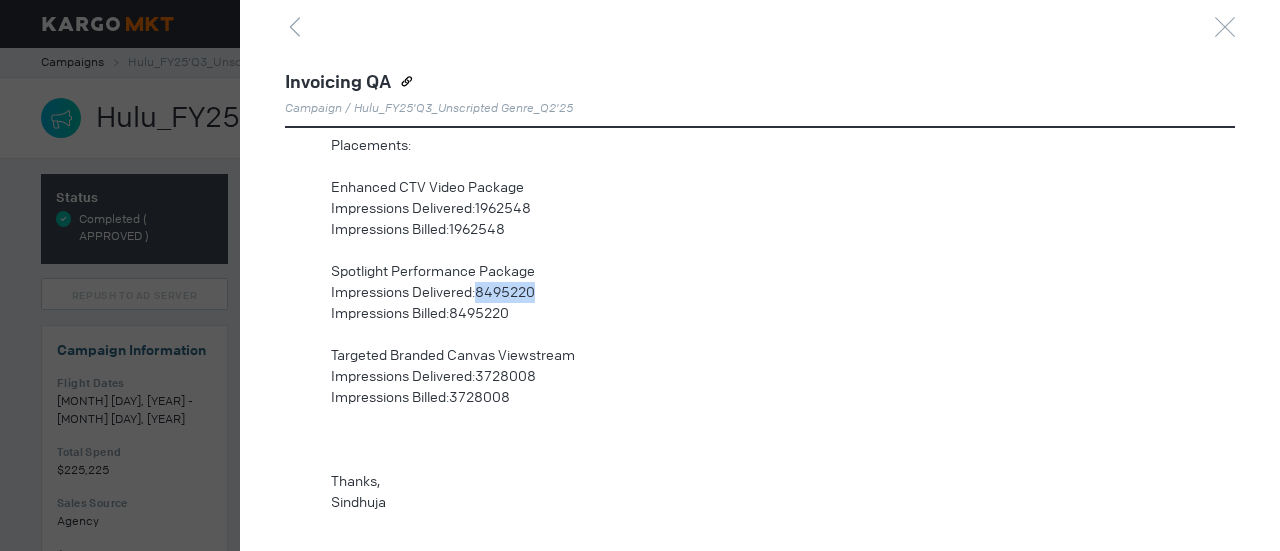 drag, startPoint x: 478, startPoint y: 285, endPoint x: 575, endPoint y: 293, distance: 97.32934 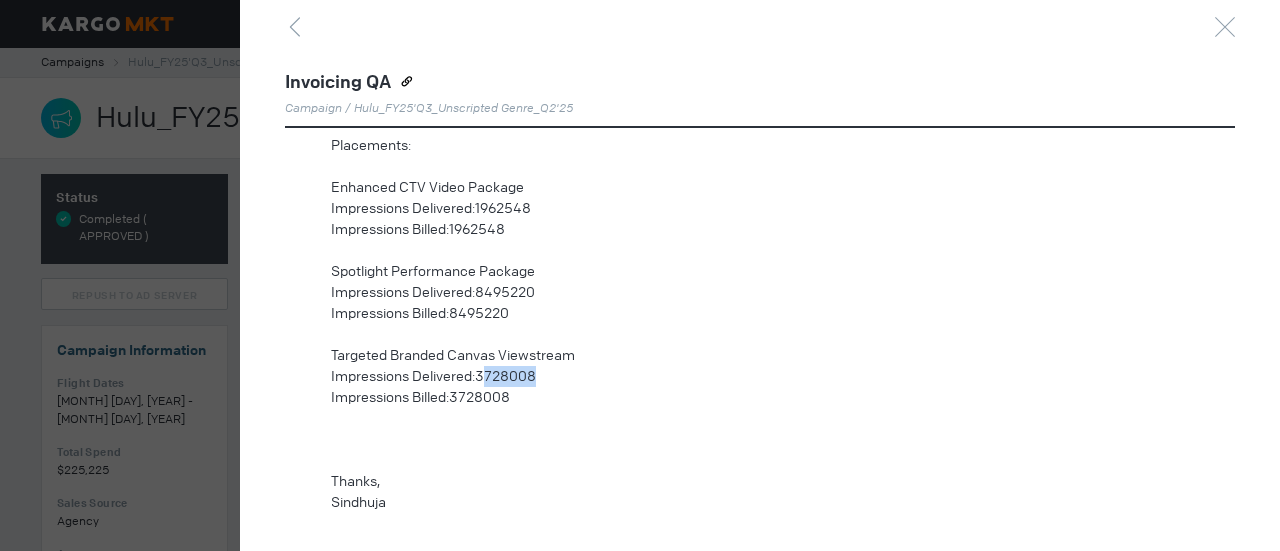 drag, startPoint x: 481, startPoint y: 371, endPoint x: 543, endPoint y: 371, distance: 62 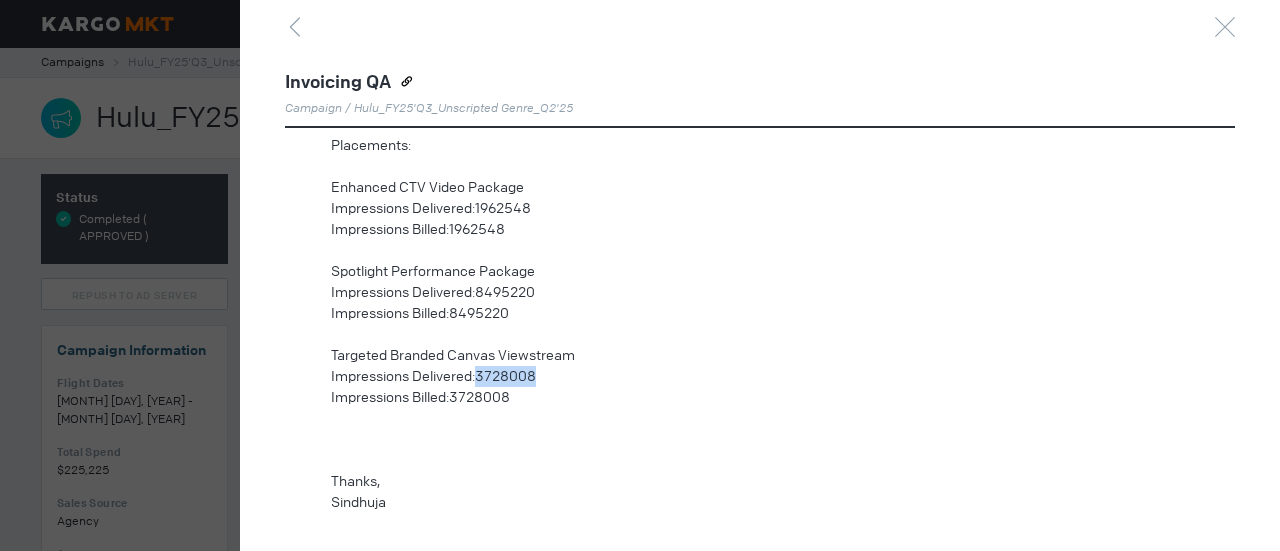 drag, startPoint x: 480, startPoint y: 372, endPoint x: 574, endPoint y: 369, distance: 94.04786 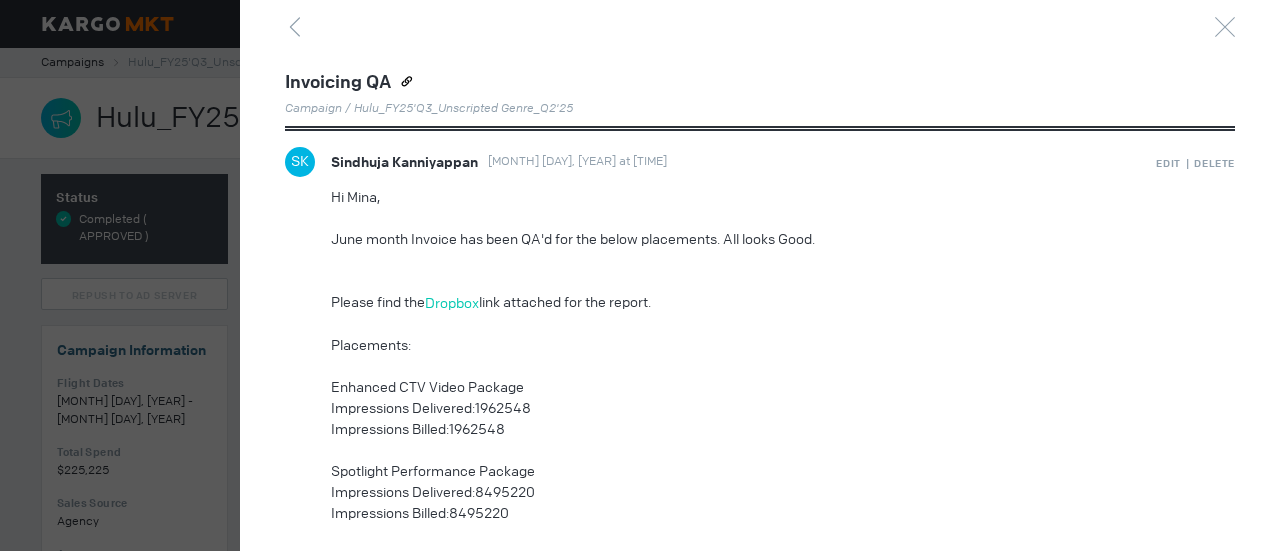 click on "Enhanced CTV Video Package" at bounding box center (738, 387) 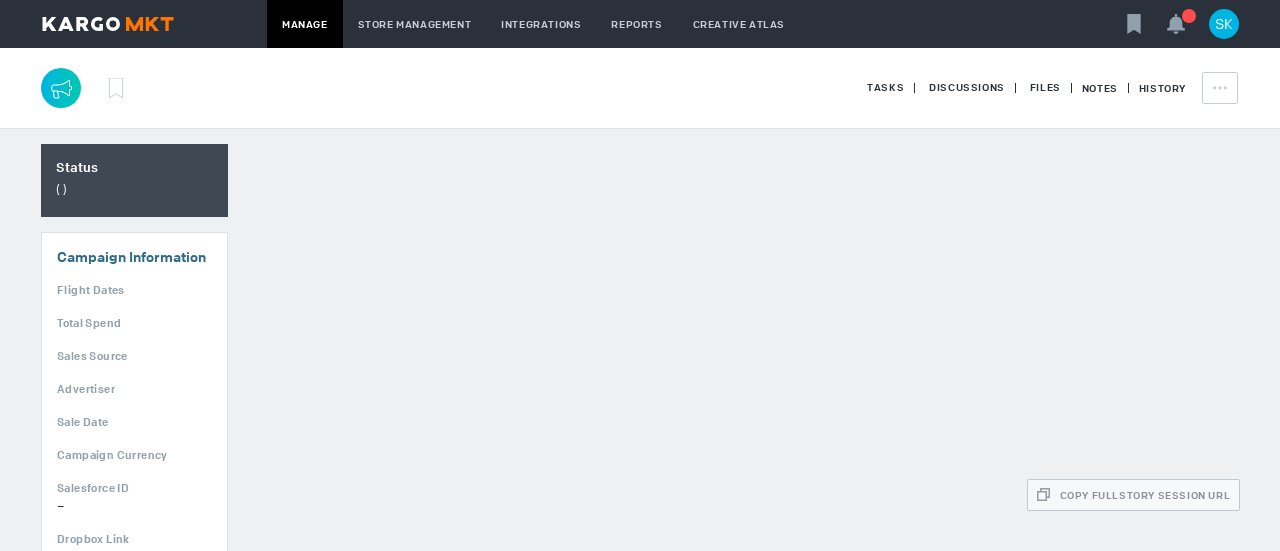 scroll, scrollTop: 0, scrollLeft: 0, axis: both 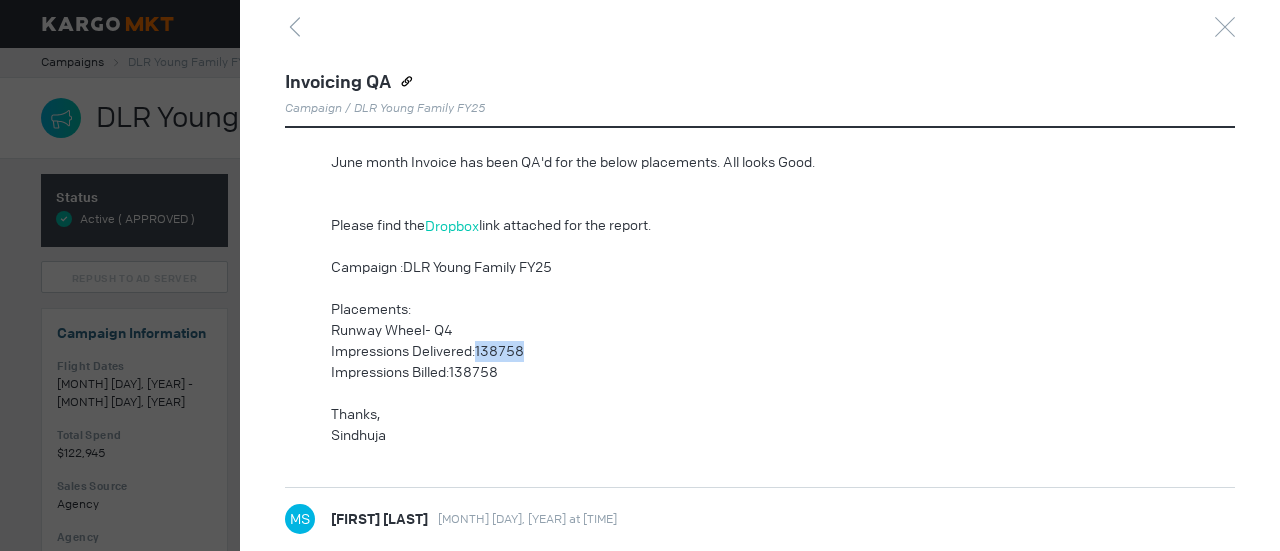 drag, startPoint x: 478, startPoint y: 345, endPoint x: 565, endPoint y: 354, distance: 87.46428 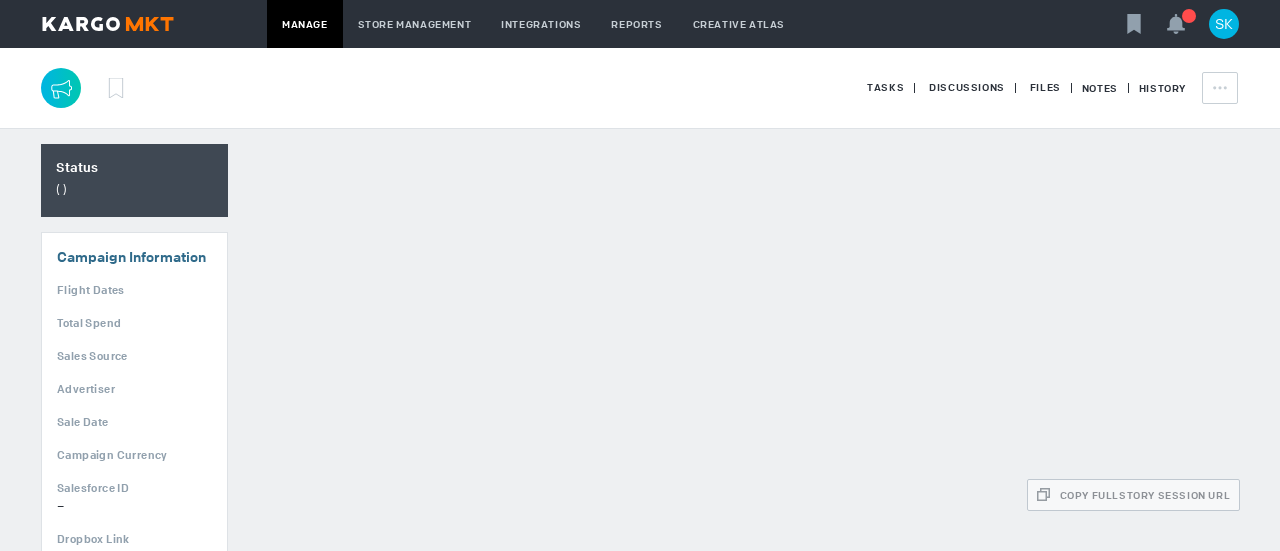 scroll, scrollTop: 0, scrollLeft: 0, axis: both 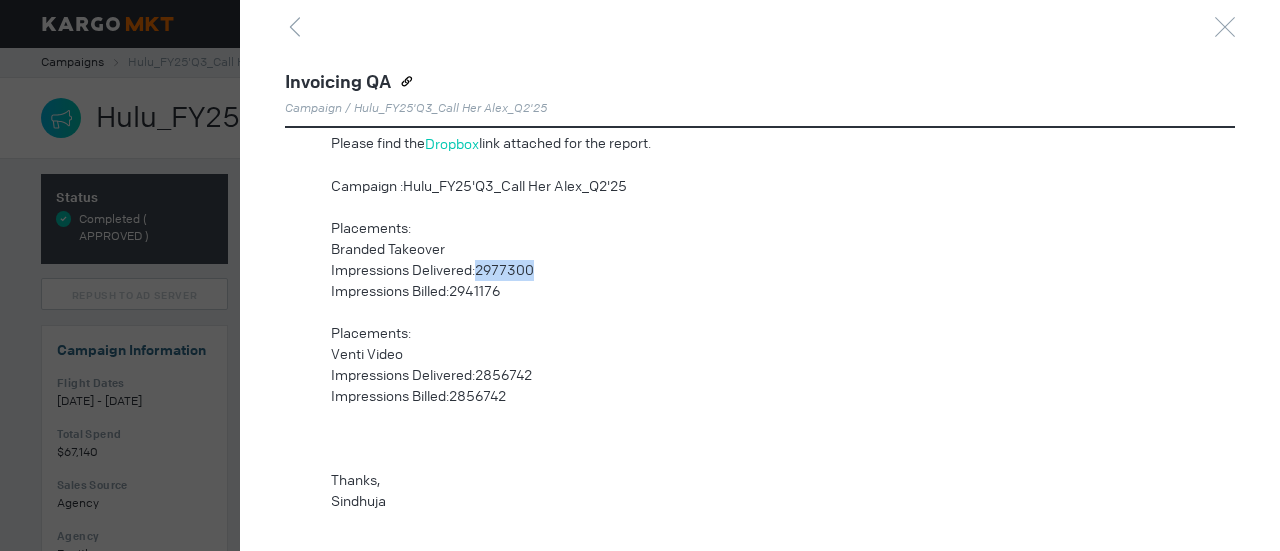 drag, startPoint x: 484, startPoint y: 264, endPoint x: 555, endPoint y: 272, distance: 71.44928 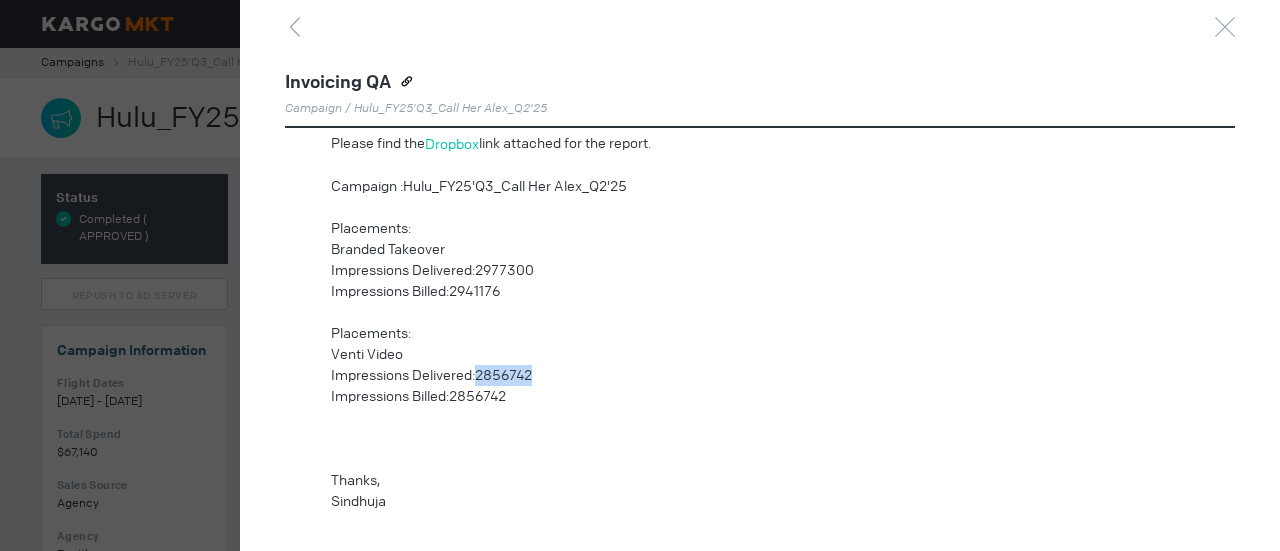 drag, startPoint x: 476, startPoint y: 375, endPoint x: 555, endPoint y: 371, distance: 79.101204 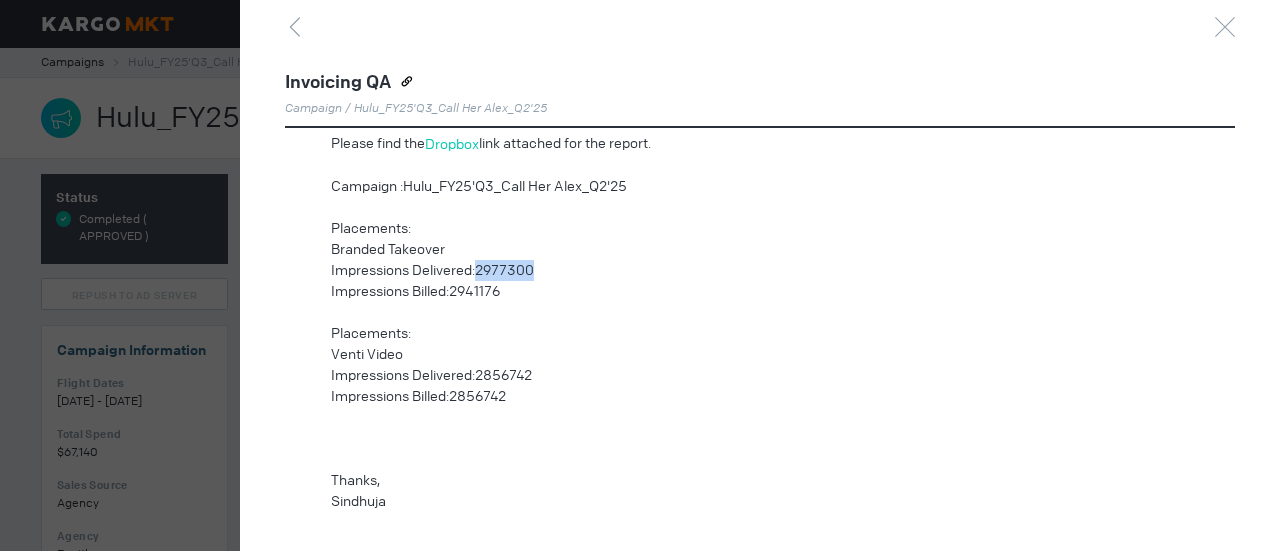 drag, startPoint x: 478, startPoint y: 266, endPoint x: 534, endPoint y: 270, distance: 56.142673 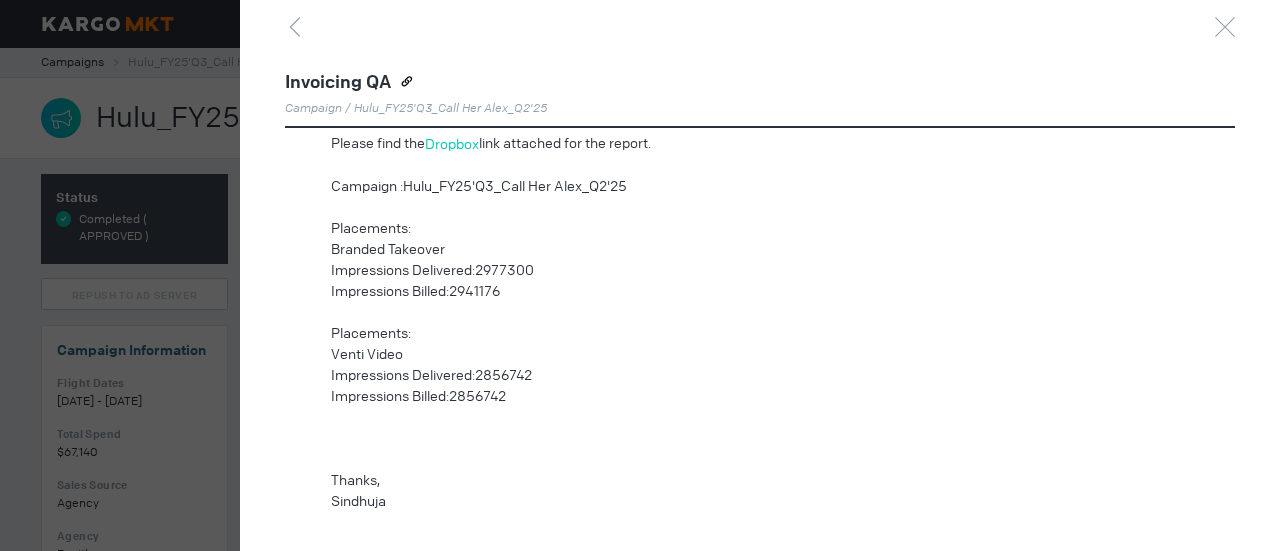 click on "Impressions Billed:2941176" at bounding box center (738, 291) 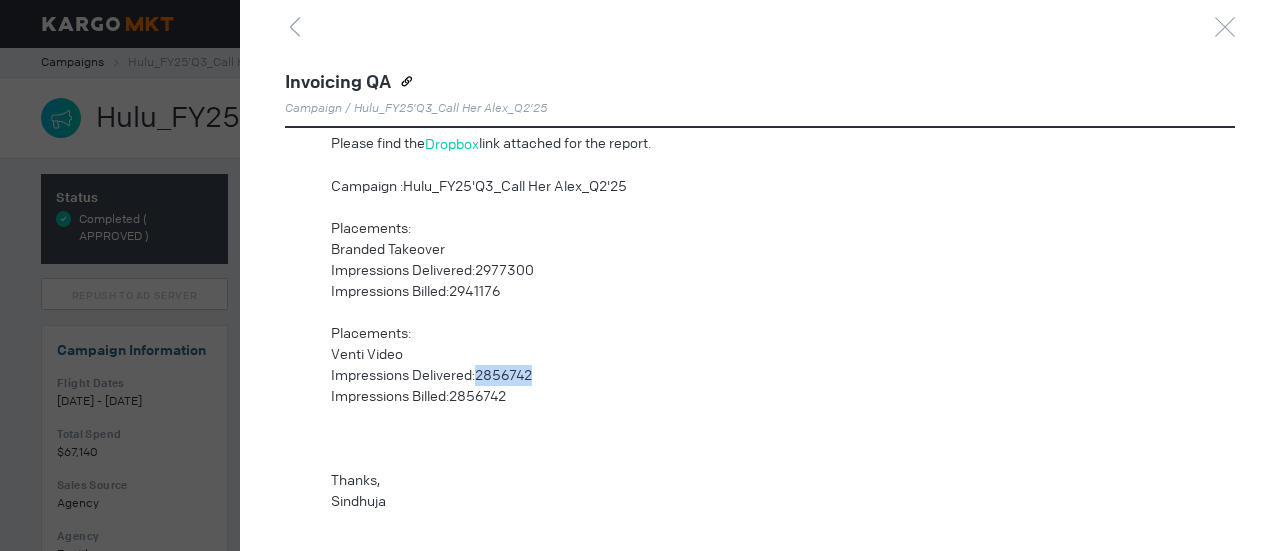 drag, startPoint x: 478, startPoint y: 375, endPoint x: 552, endPoint y: 364, distance: 74.8131 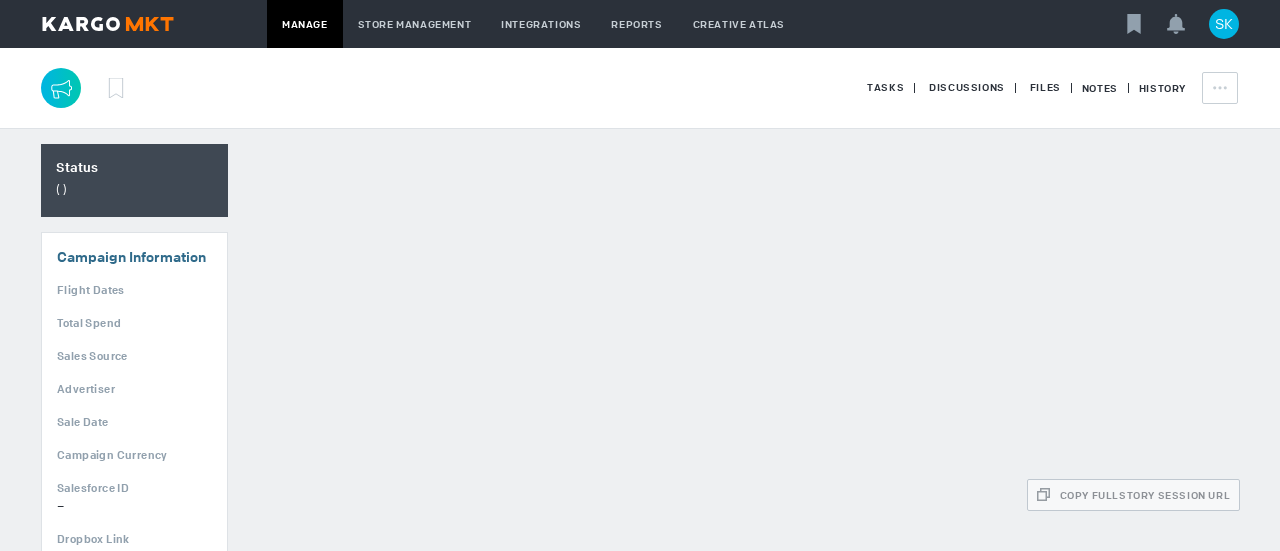 scroll, scrollTop: 0, scrollLeft: 0, axis: both 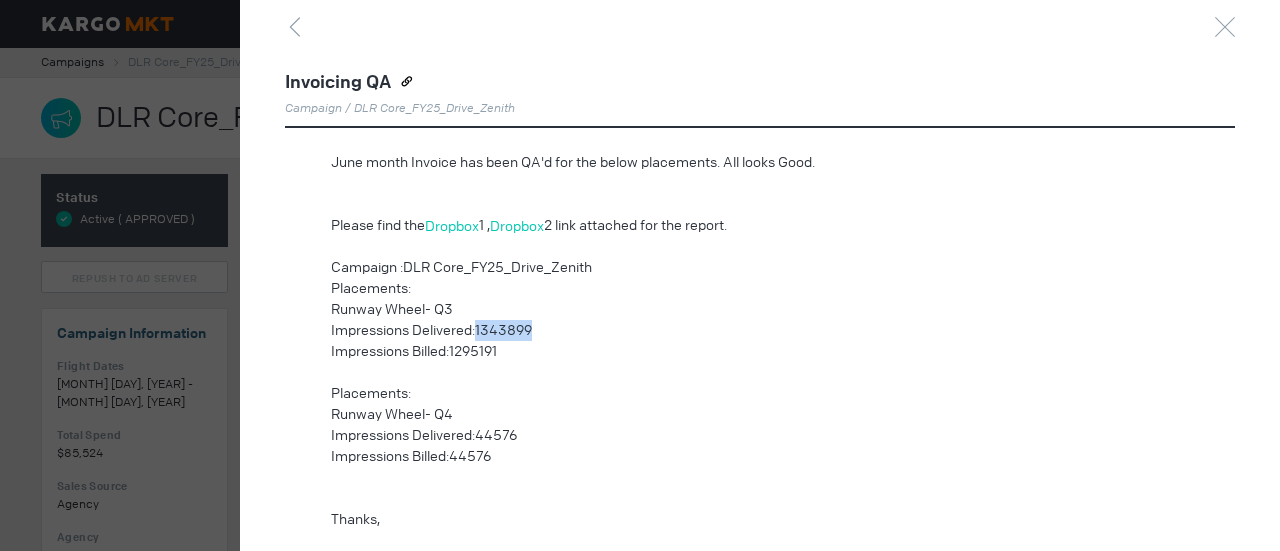 drag, startPoint x: 479, startPoint y: 328, endPoint x: 540, endPoint y: 336, distance: 61.522354 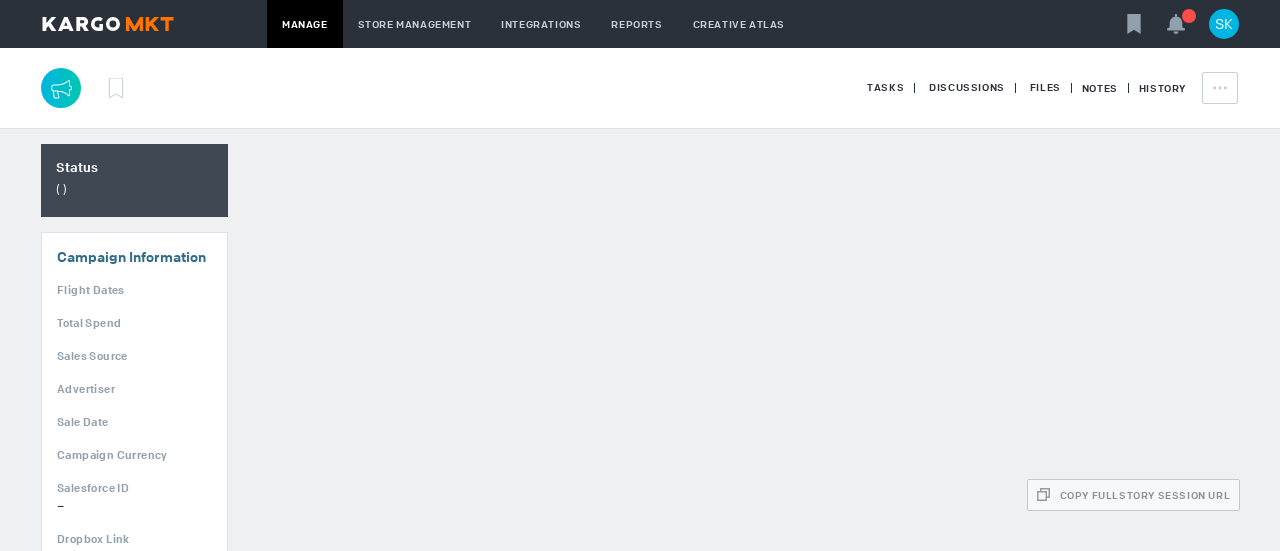 scroll, scrollTop: 0, scrollLeft: 0, axis: both 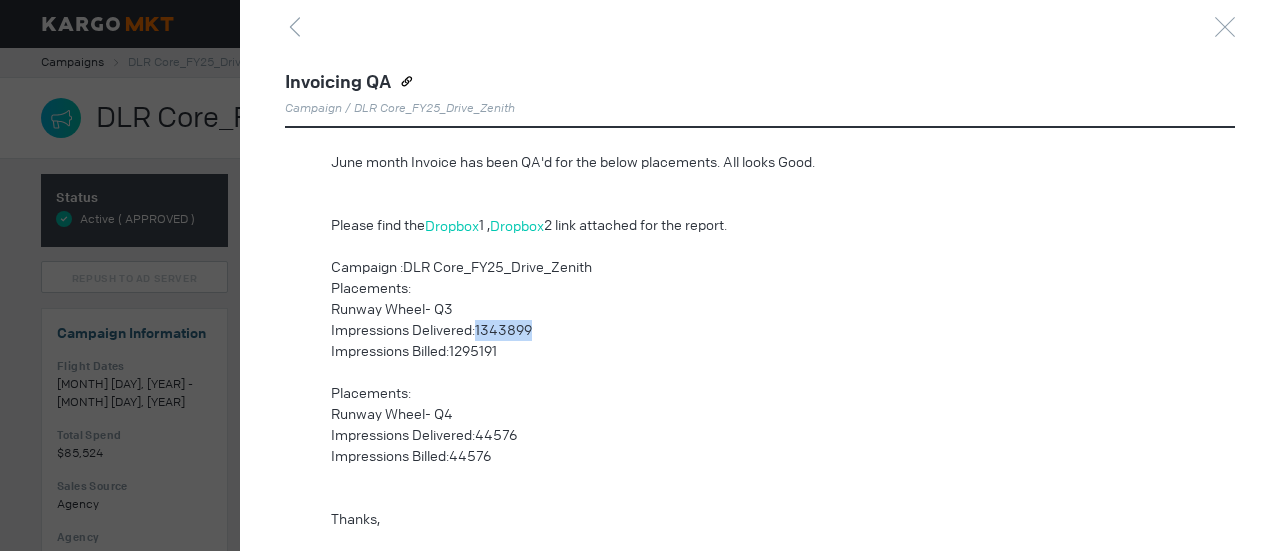 drag, startPoint x: 477, startPoint y: 329, endPoint x: 598, endPoint y: 320, distance: 121.33425 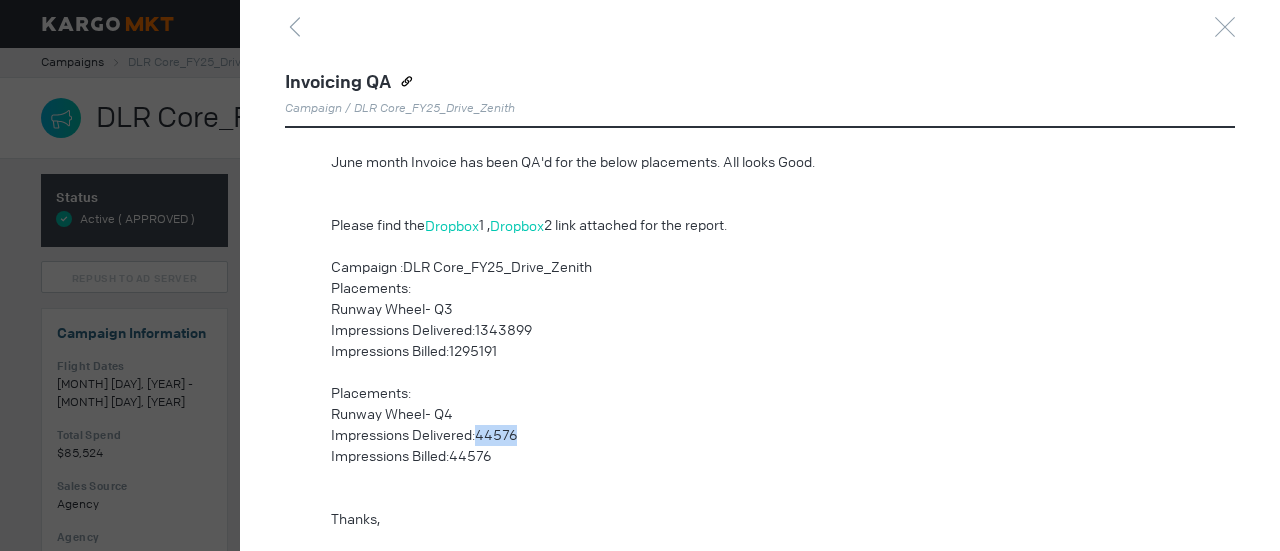 drag, startPoint x: 476, startPoint y: 431, endPoint x: 528, endPoint y: 431, distance: 52 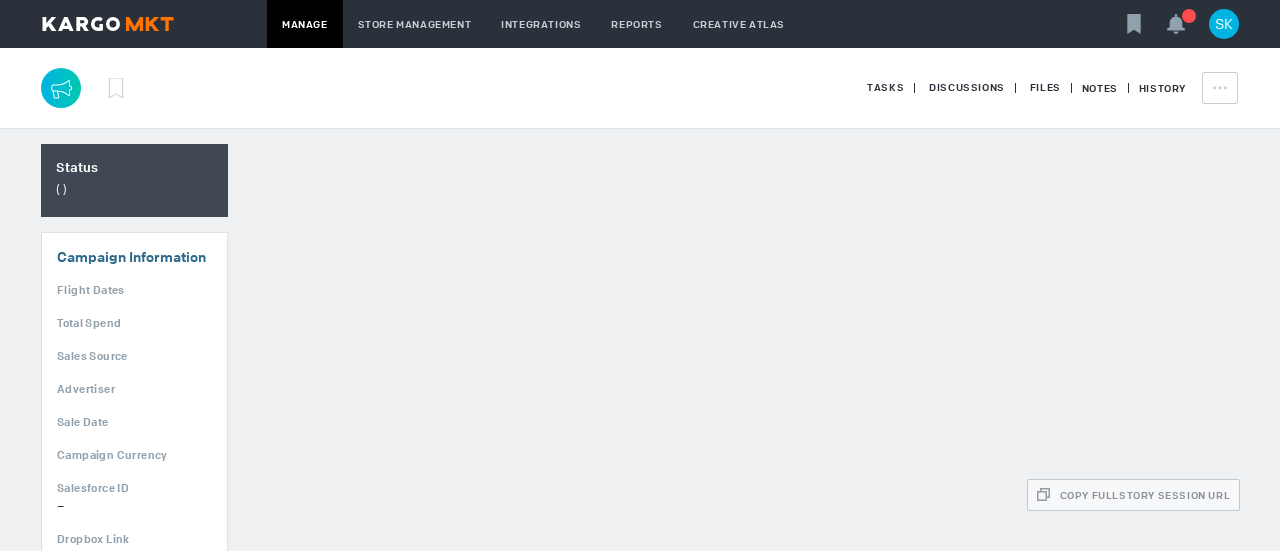 scroll, scrollTop: 0, scrollLeft: 0, axis: both 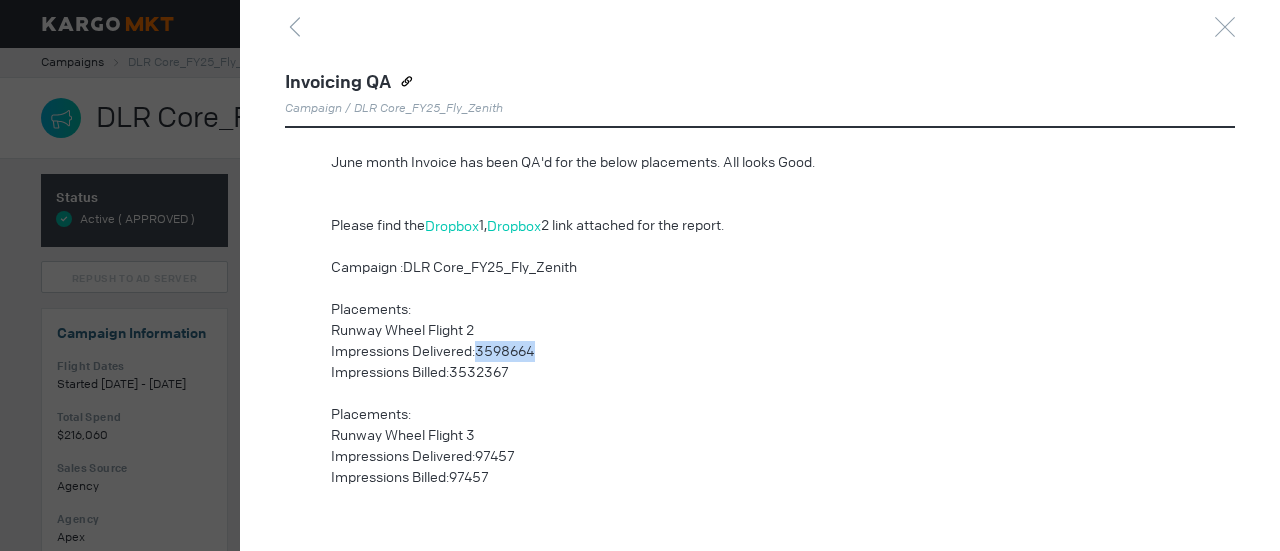 drag, startPoint x: 477, startPoint y: 347, endPoint x: 547, endPoint y: 355, distance: 70.45566 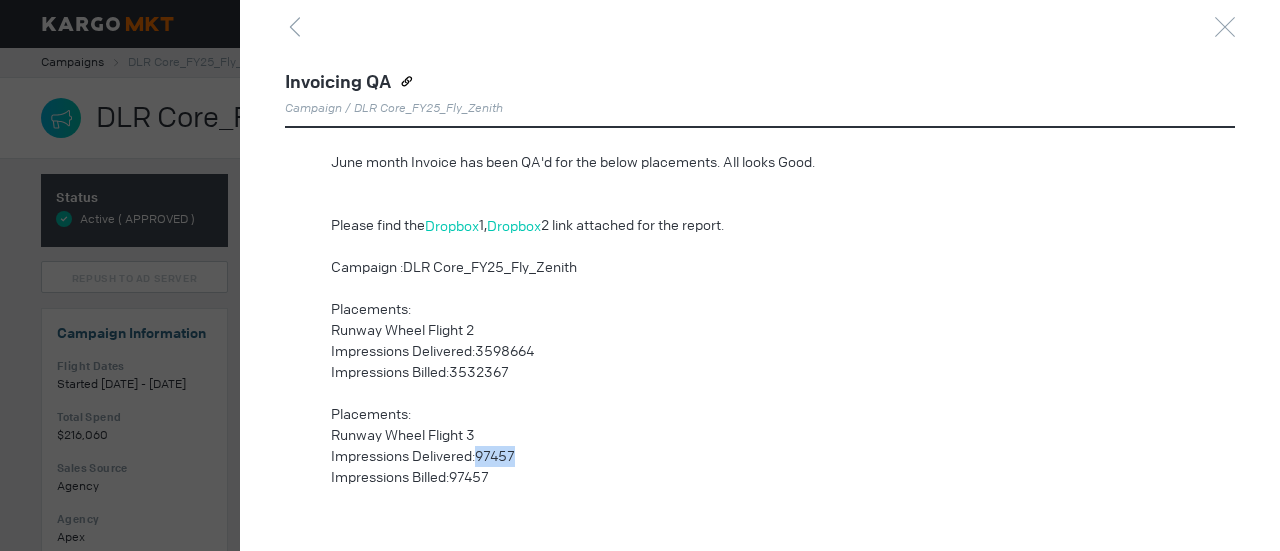 drag, startPoint x: 478, startPoint y: 454, endPoint x: 565, endPoint y: 453, distance: 87.005745 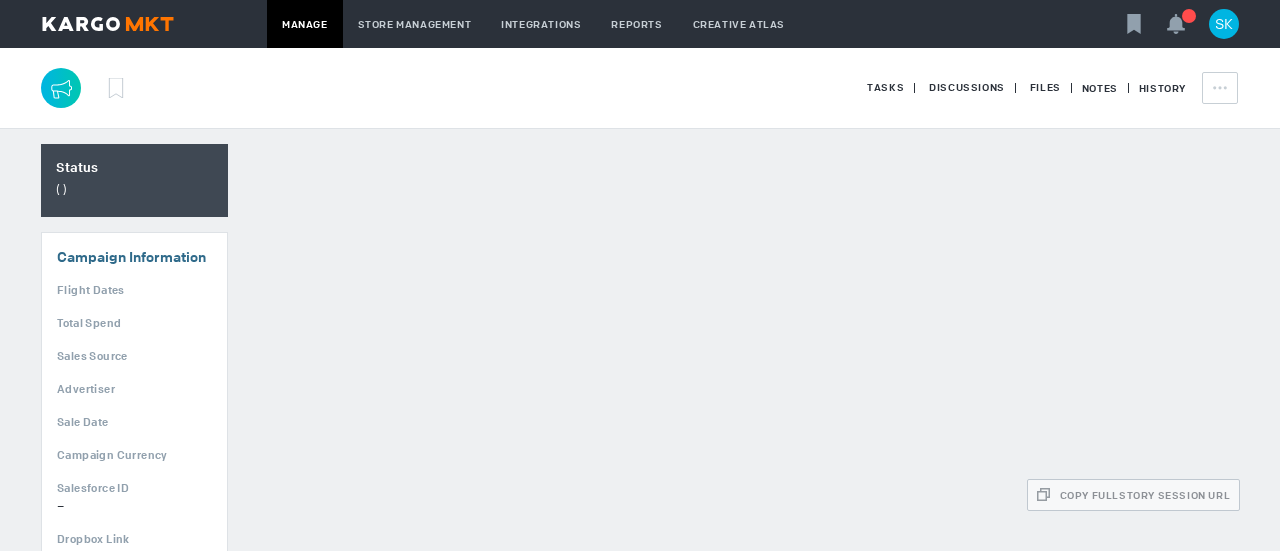 scroll, scrollTop: 0, scrollLeft: 0, axis: both 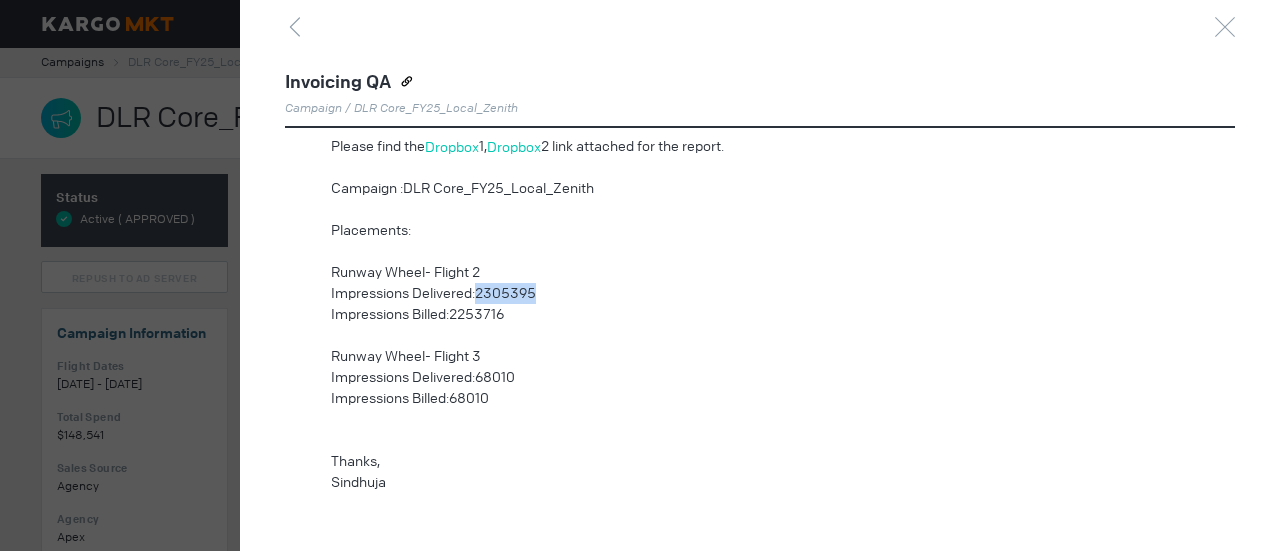drag, startPoint x: 478, startPoint y: 286, endPoint x: 575, endPoint y: 293, distance: 97.25225 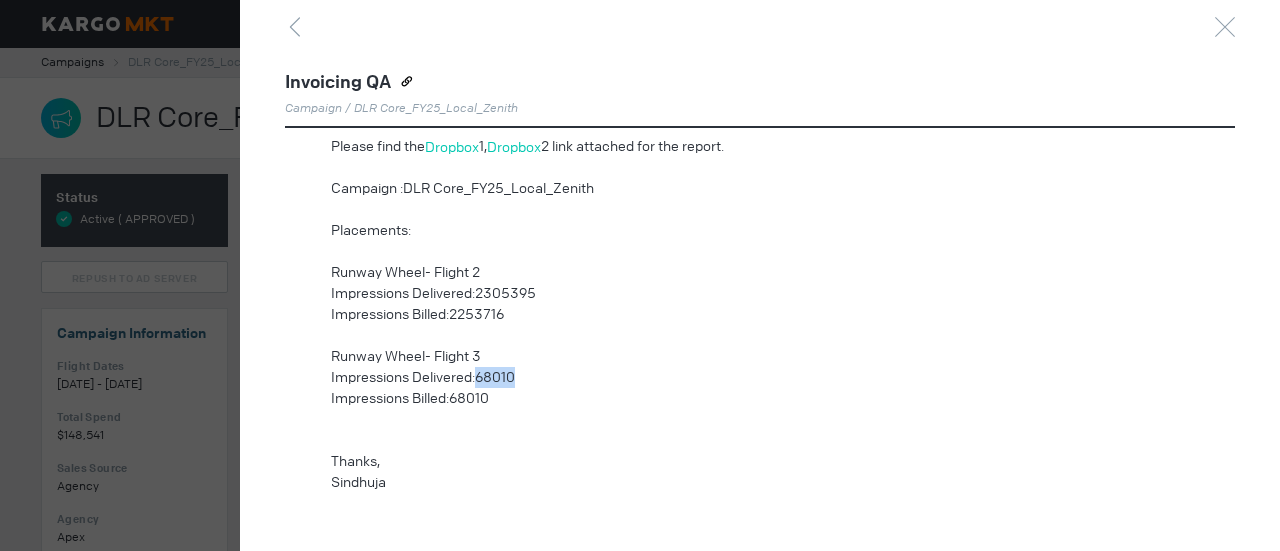 drag, startPoint x: 479, startPoint y: 371, endPoint x: 544, endPoint y: 368, distance: 65.06919 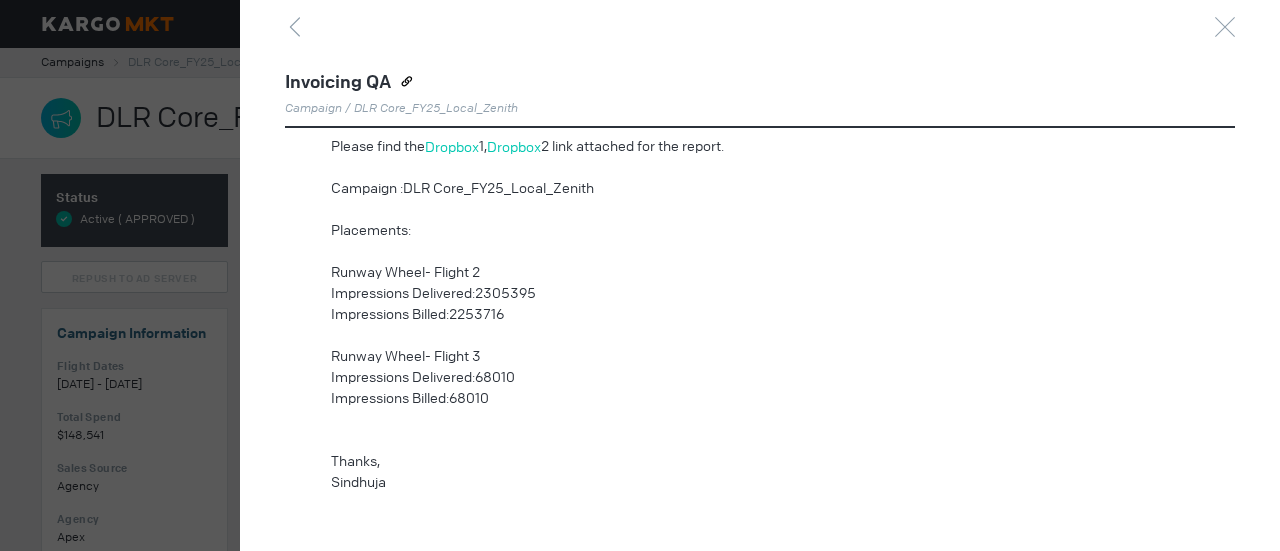 scroll, scrollTop: 900, scrollLeft: 0, axis: vertical 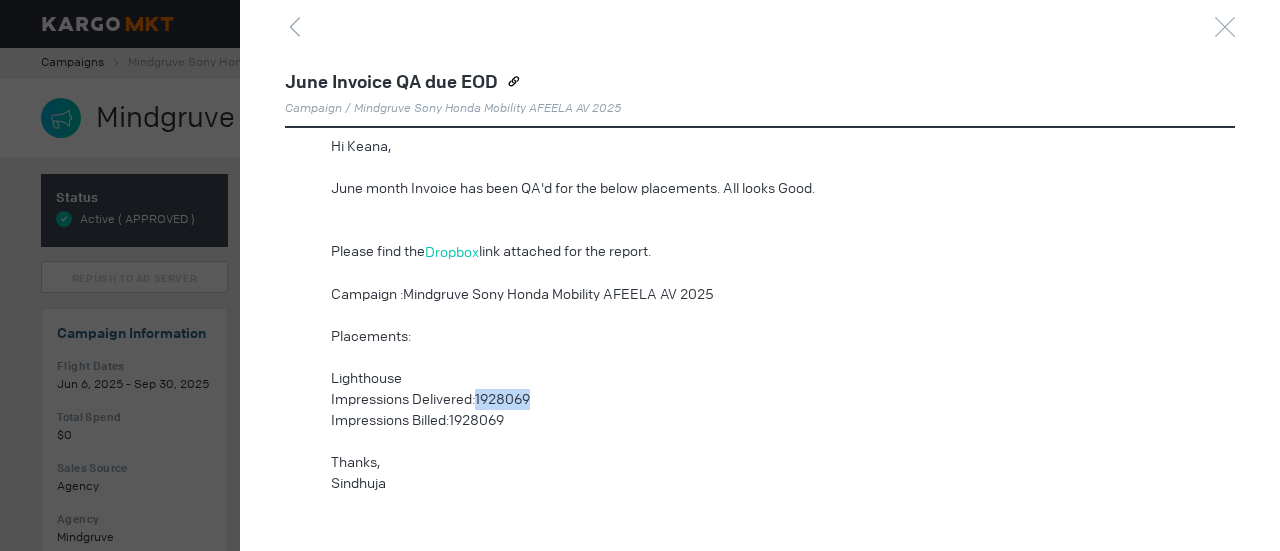 drag, startPoint x: 478, startPoint y: 395, endPoint x: 562, endPoint y: 391, distance: 84.095184 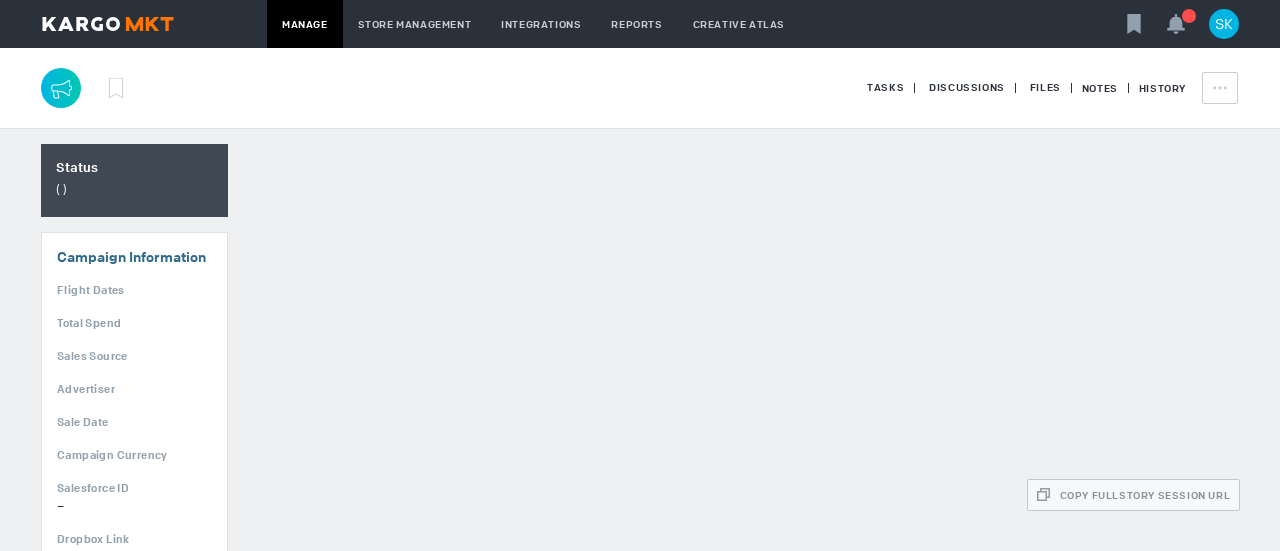 scroll, scrollTop: 0, scrollLeft: 0, axis: both 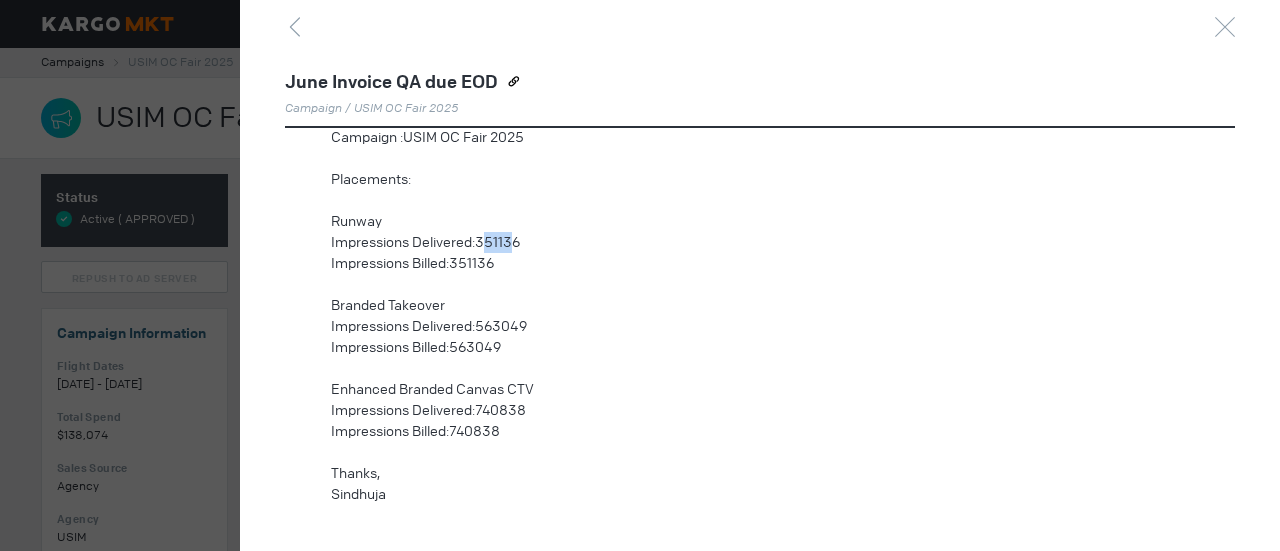 drag, startPoint x: 481, startPoint y: 241, endPoint x: 516, endPoint y: 239, distance: 35.057095 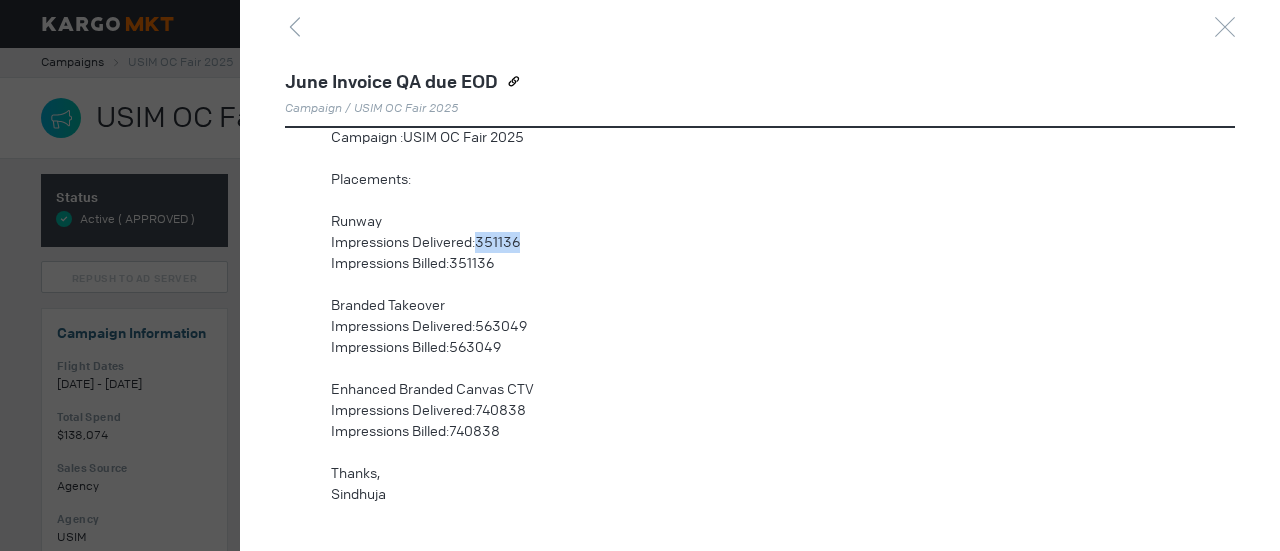 drag, startPoint x: 478, startPoint y: 239, endPoint x: 544, endPoint y: 237, distance: 66.0303 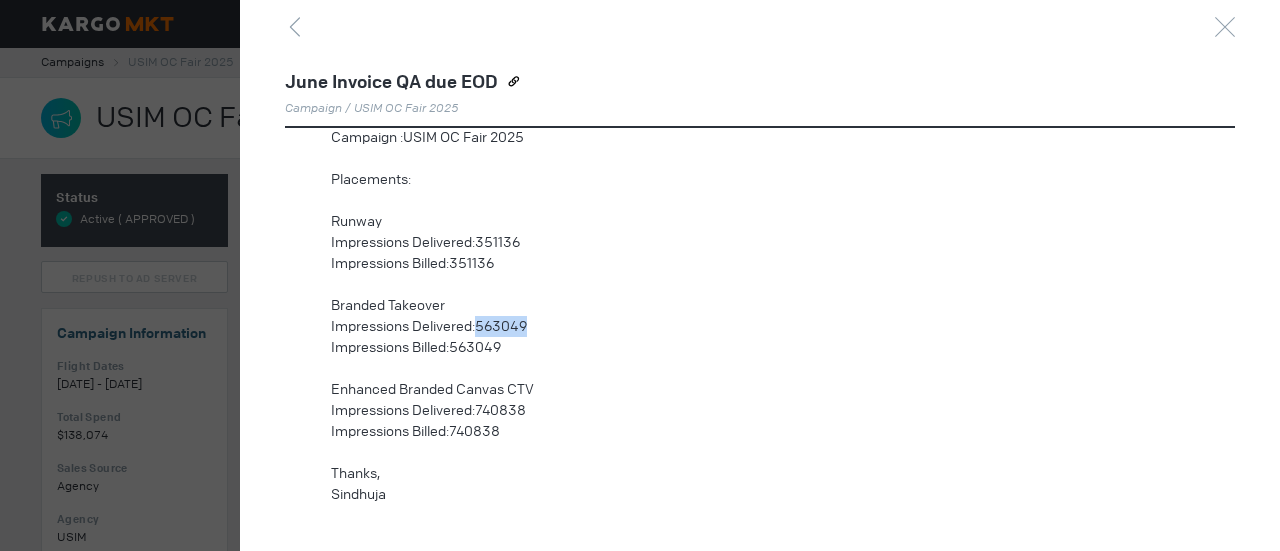 drag, startPoint x: 478, startPoint y: 325, endPoint x: 592, endPoint y: 333, distance: 114.28036 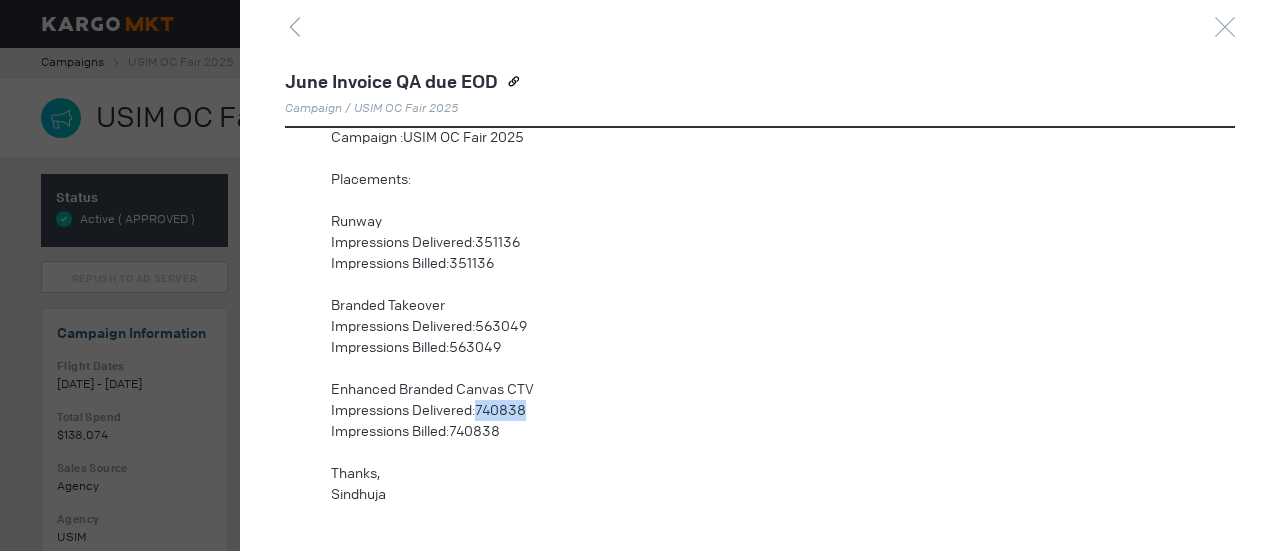 drag, startPoint x: 479, startPoint y: 409, endPoint x: 557, endPoint y: 409, distance: 78 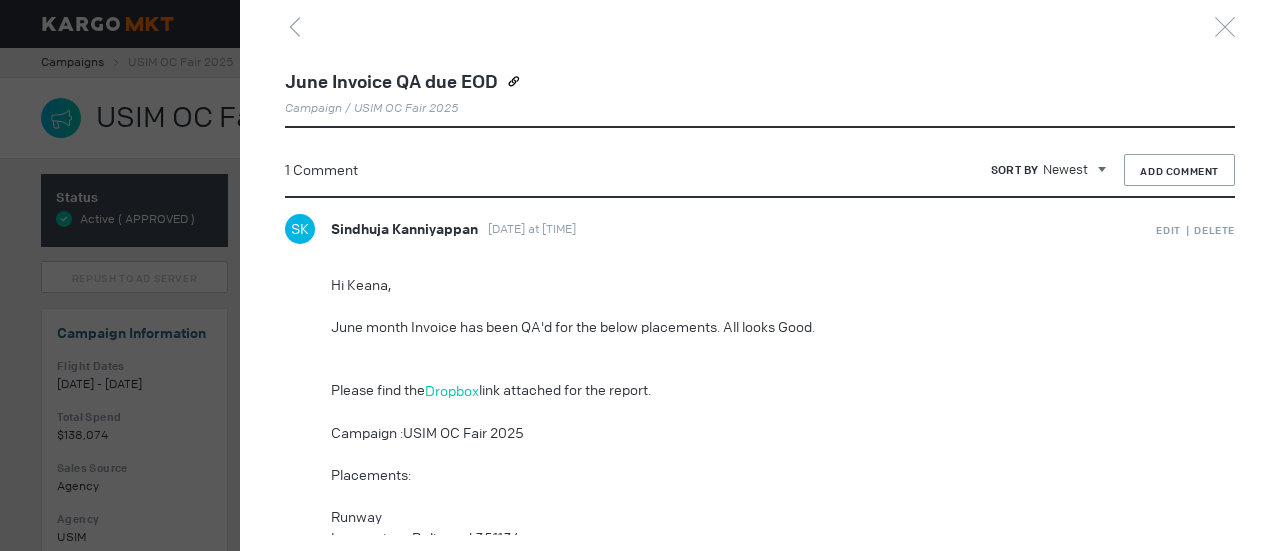 scroll, scrollTop: 600, scrollLeft: 0, axis: vertical 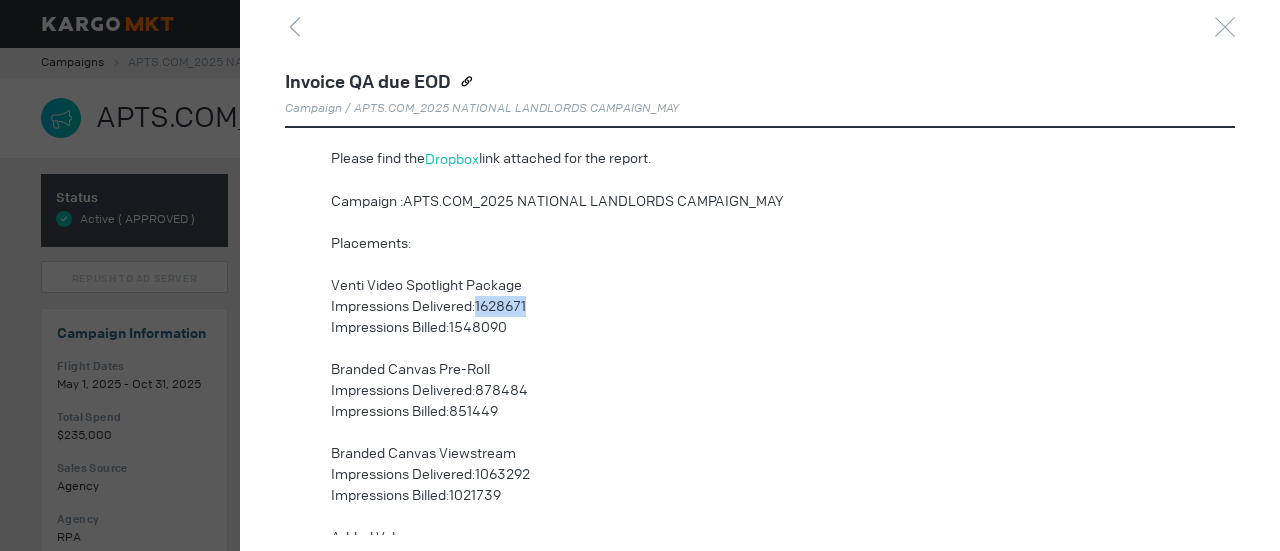drag, startPoint x: 475, startPoint y: 307, endPoint x: 536, endPoint y: 301, distance: 61.294373 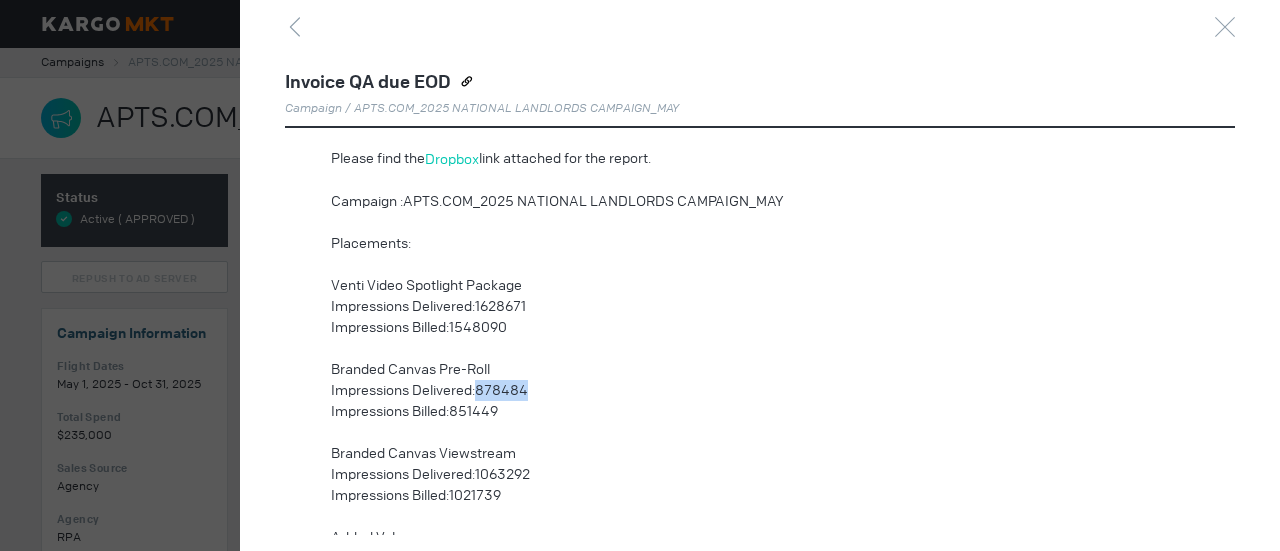 drag, startPoint x: 476, startPoint y: 389, endPoint x: 548, endPoint y: 381, distance: 72.443085 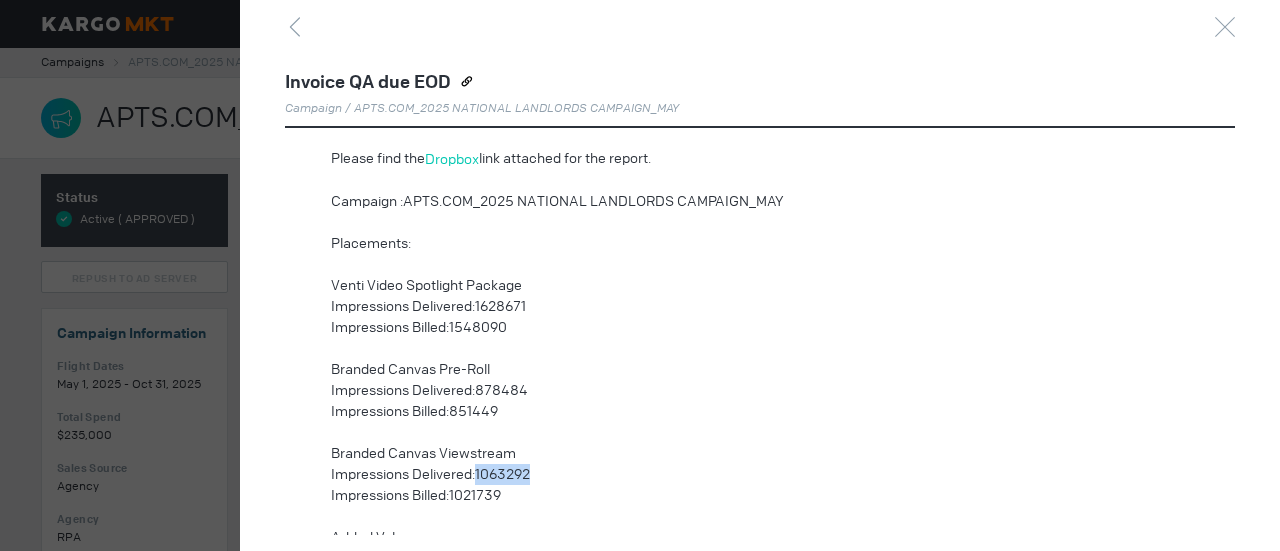drag, startPoint x: 477, startPoint y: 470, endPoint x: 532, endPoint y: 470, distance: 55 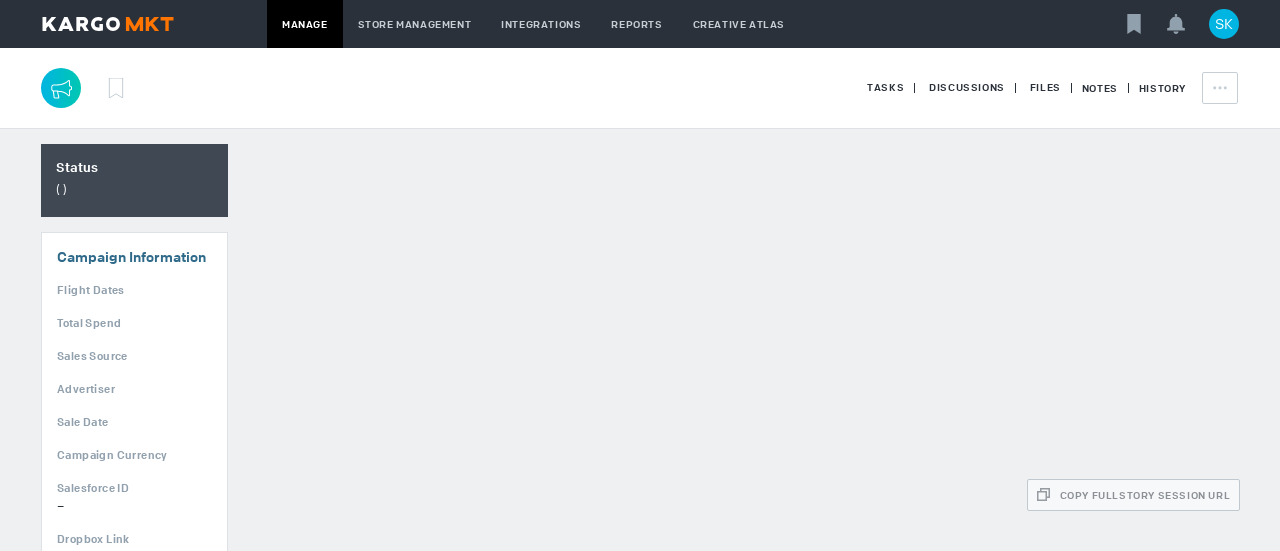 scroll, scrollTop: 0, scrollLeft: 0, axis: both 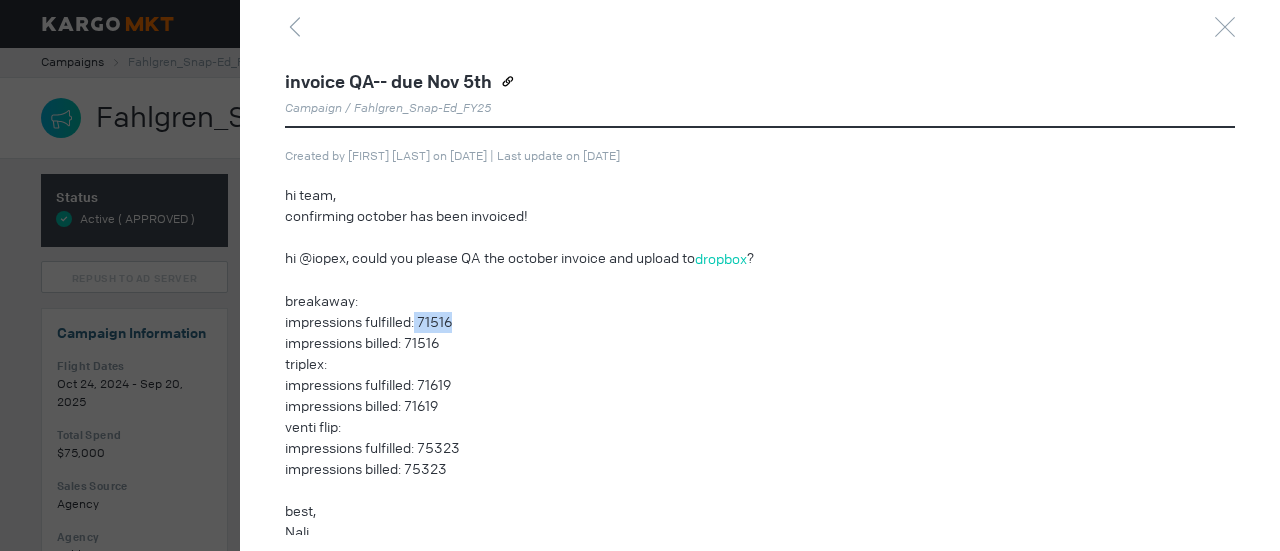 drag, startPoint x: 420, startPoint y: 324, endPoint x: 455, endPoint y: 325, distance: 35.014282 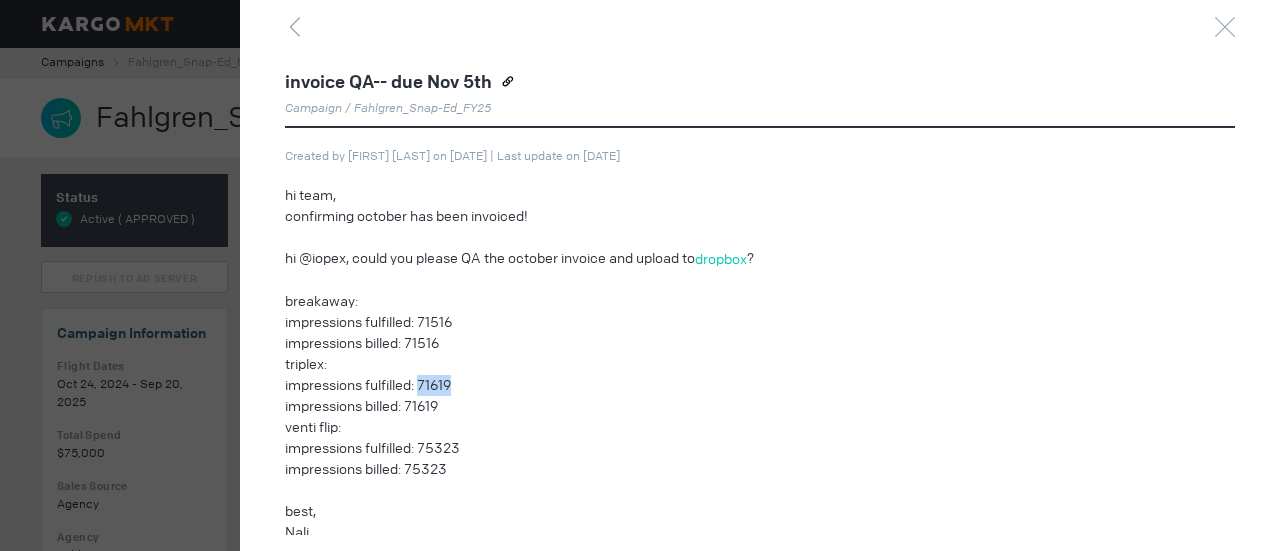 drag, startPoint x: 424, startPoint y: 378, endPoint x: 462, endPoint y: 375, distance: 38.118237 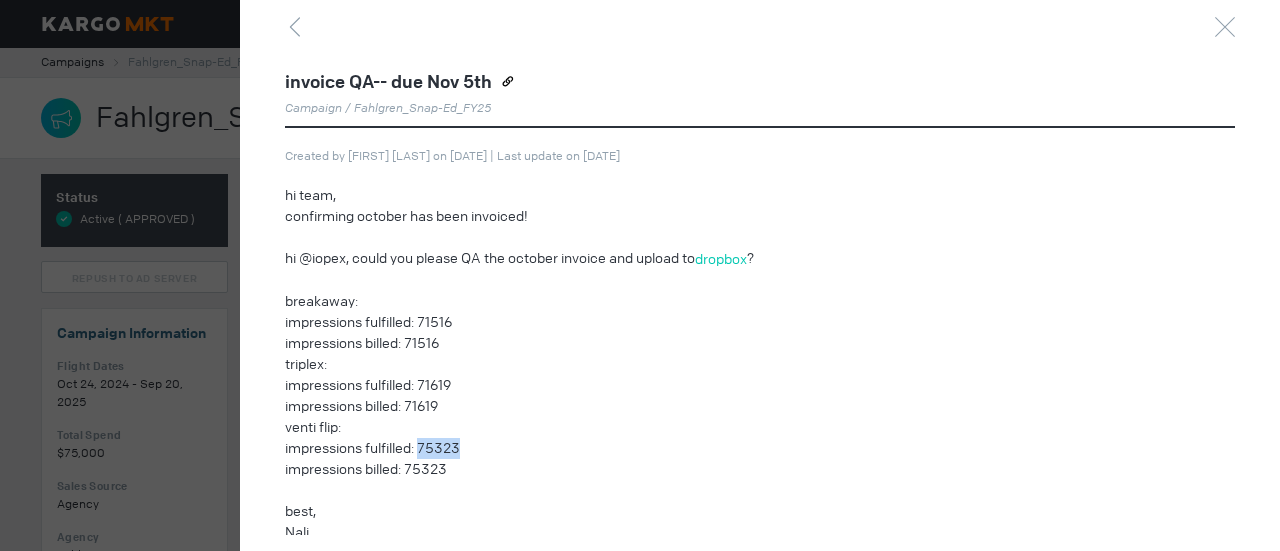 drag, startPoint x: 423, startPoint y: 448, endPoint x: 540, endPoint y: 440, distance: 117.273186 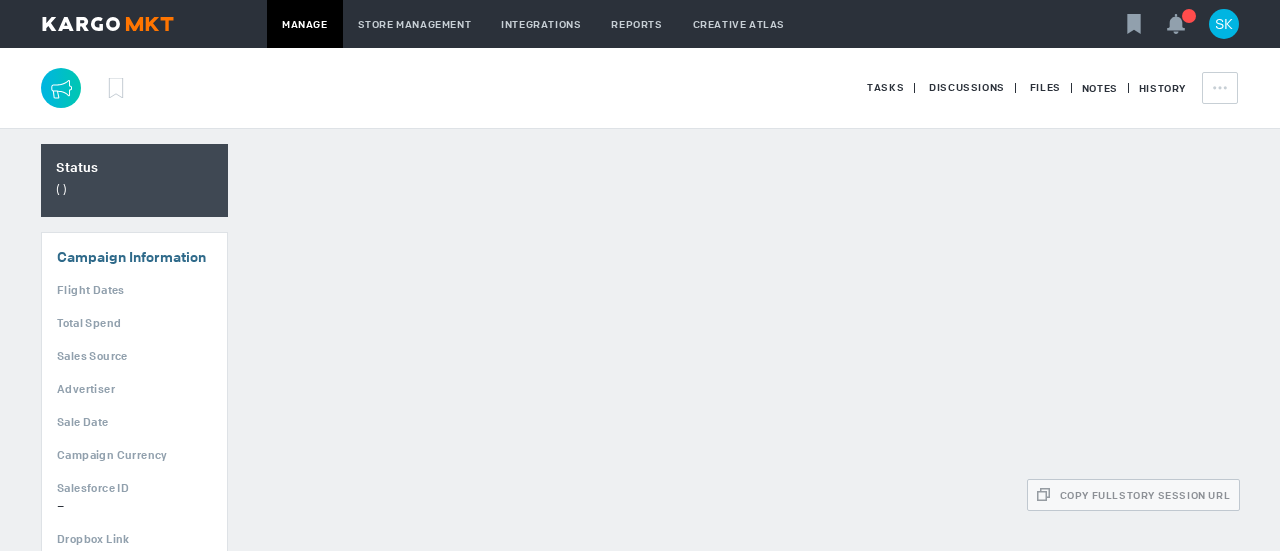 scroll, scrollTop: 0, scrollLeft: 0, axis: both 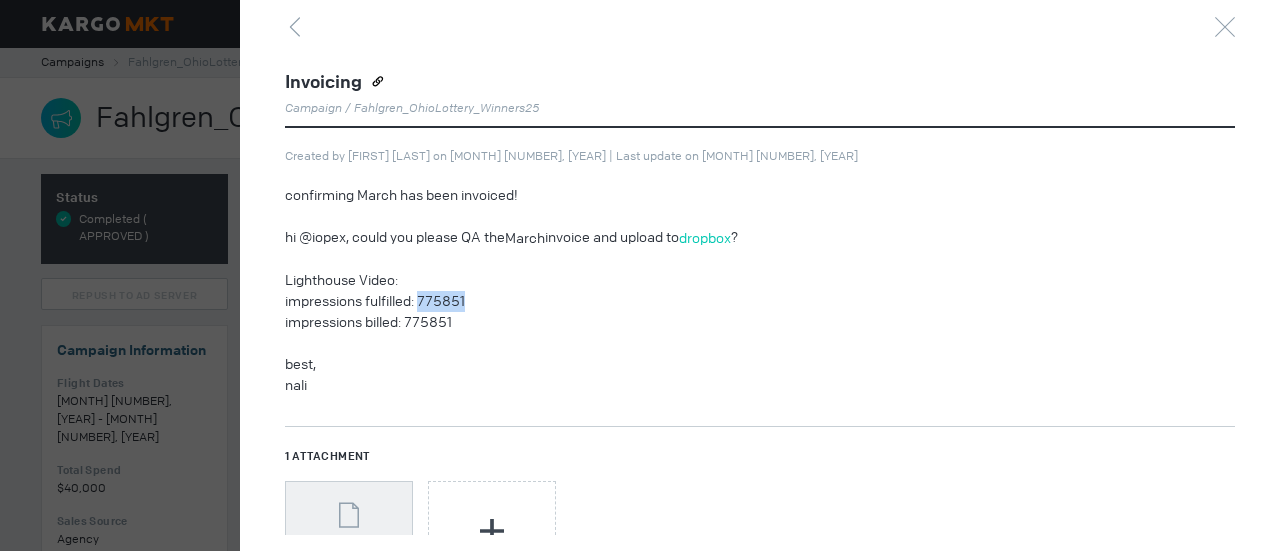 drag, startPoint x: 422, startPoint y: 299, endPoint x: 520, endPoint y: 300, distance: 98.005104 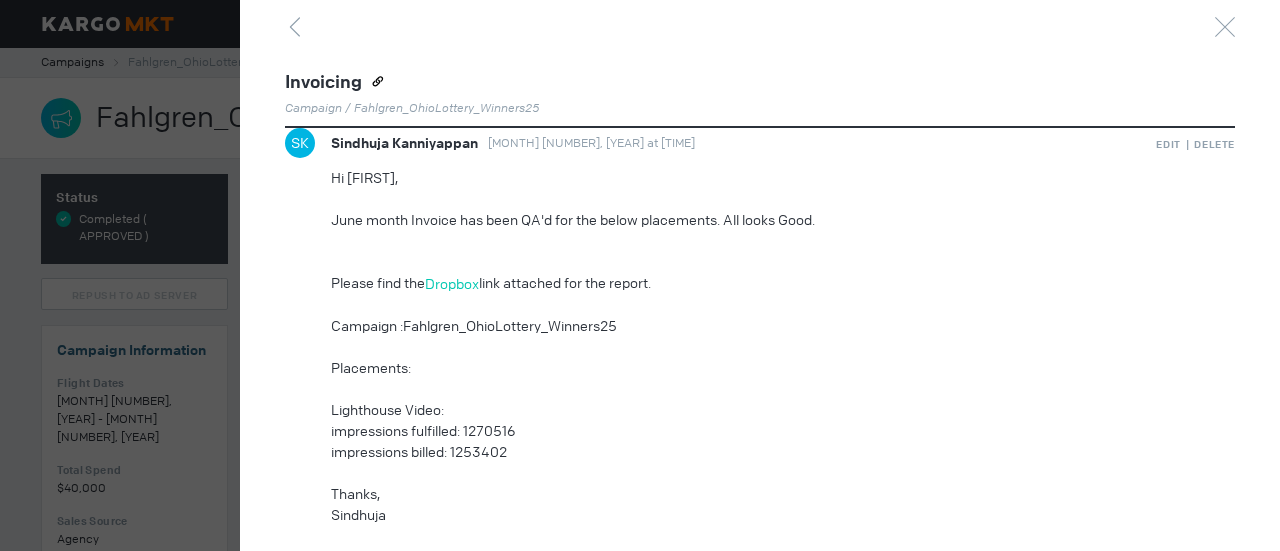 scroll, scrollTop: 700, scrollLeft: 0, axis: vertical 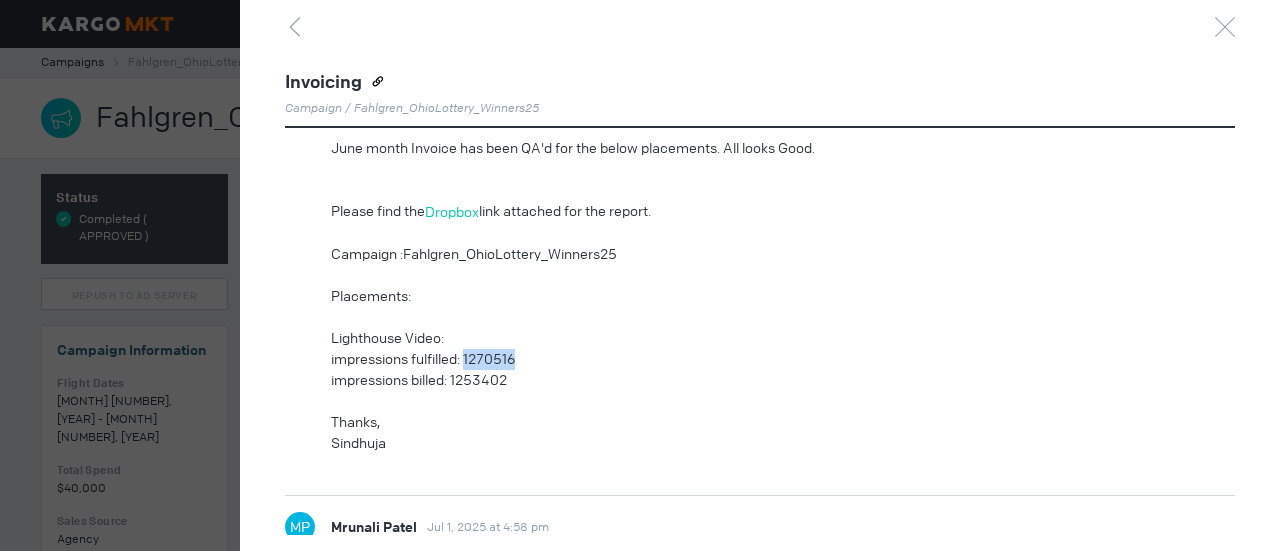drag, startPoint x: 470, startPoint y: 360, endPoint x: 528, endPoint y: 353, distance: 58.420887 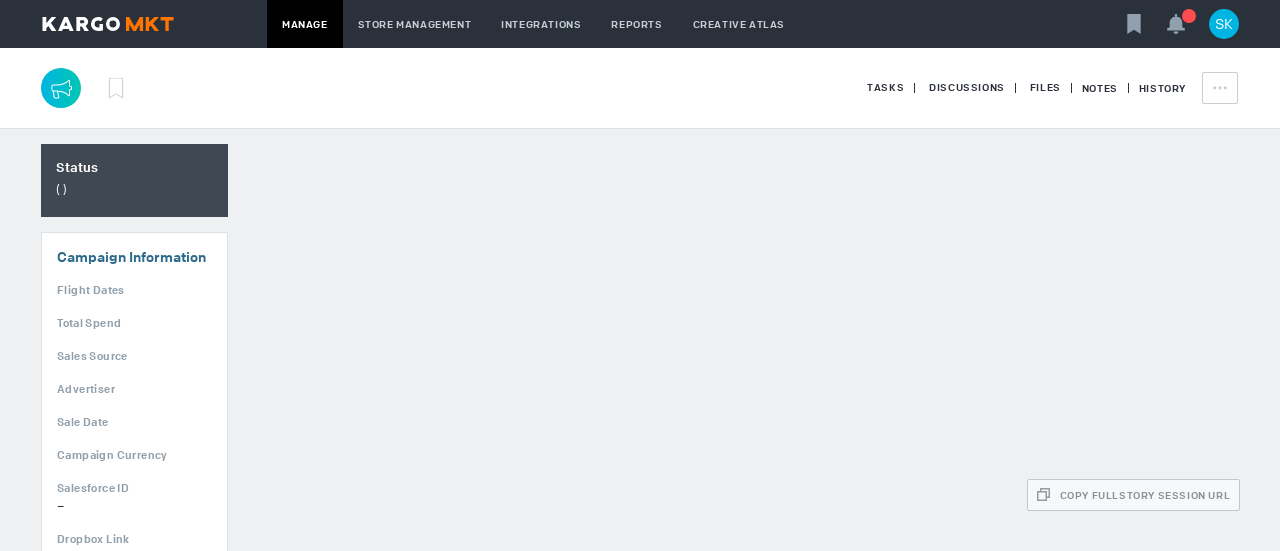 scroll, scrollTop: 0, scrollLeft: 0, axis: both 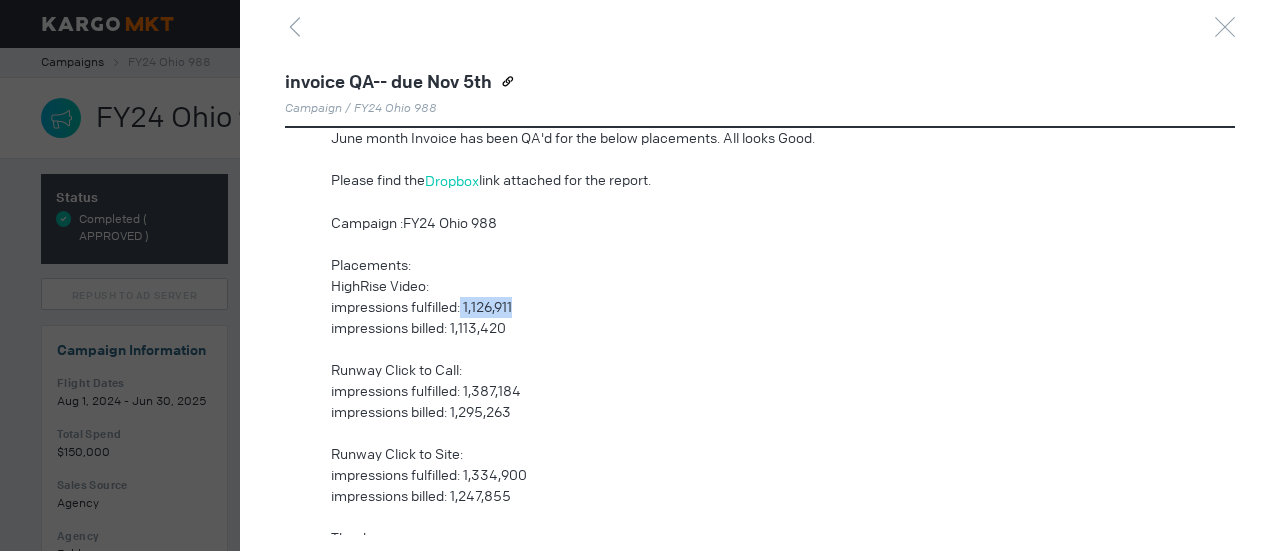 drag, startPoint x: 466, startPoint y: 304, endPoint x: 519, endPoint y: 303, distance: 53.009434 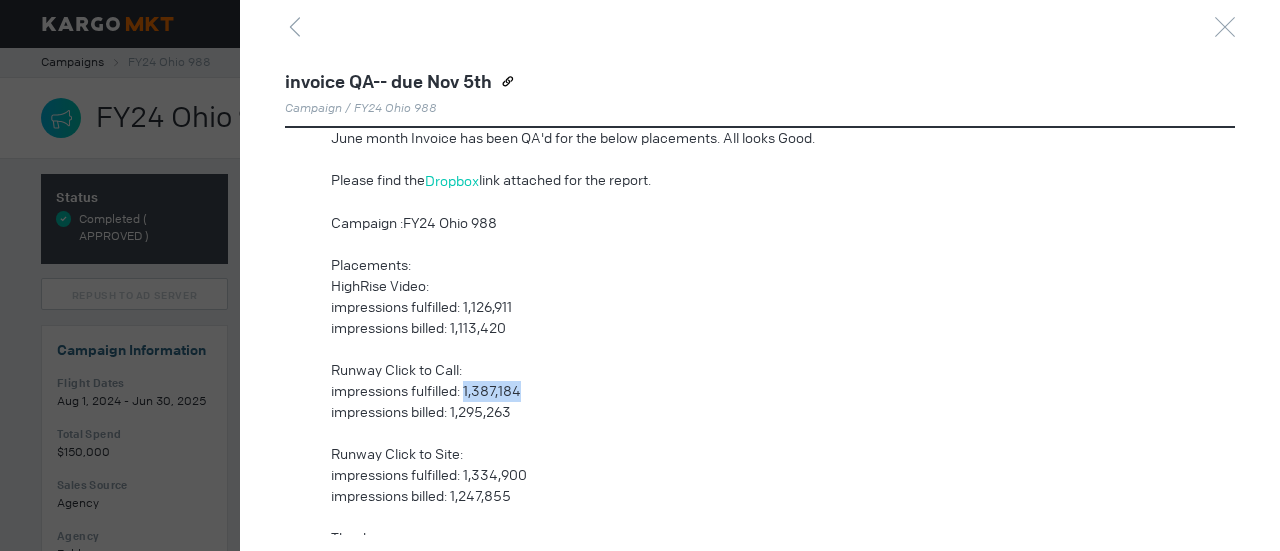 drag, startPoint x: 466, startPoint y: 389, endPoint x: 548, endPoint y: 381, distance: 82.38932 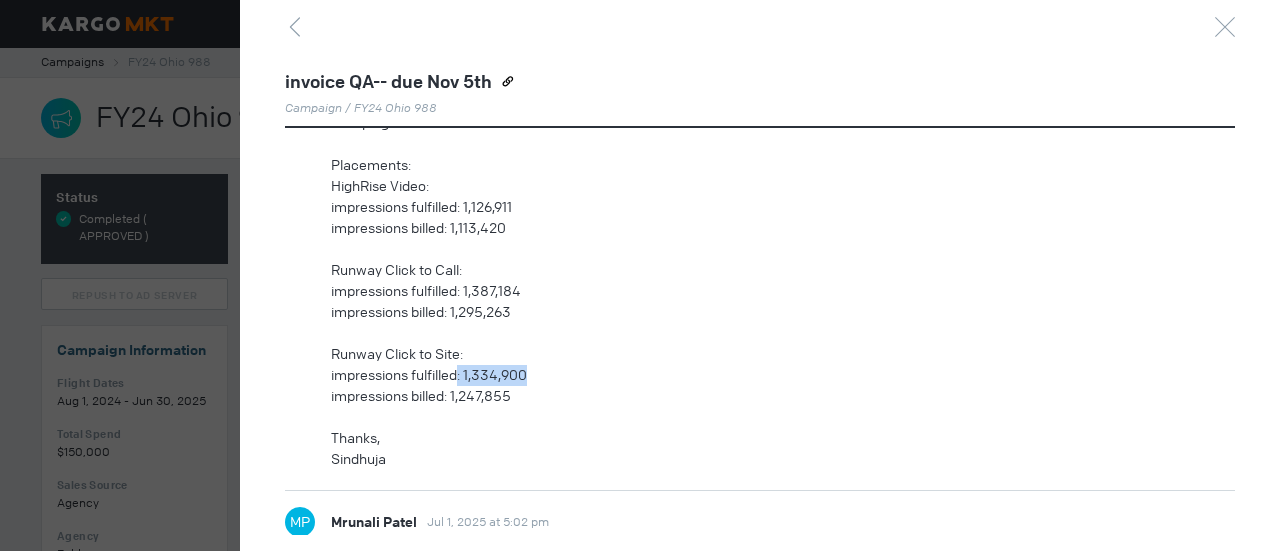 drag, startPoint x: 462, startPoint y: 371, endPoint x: 552, endPoint y: 378, distance: 90.27181 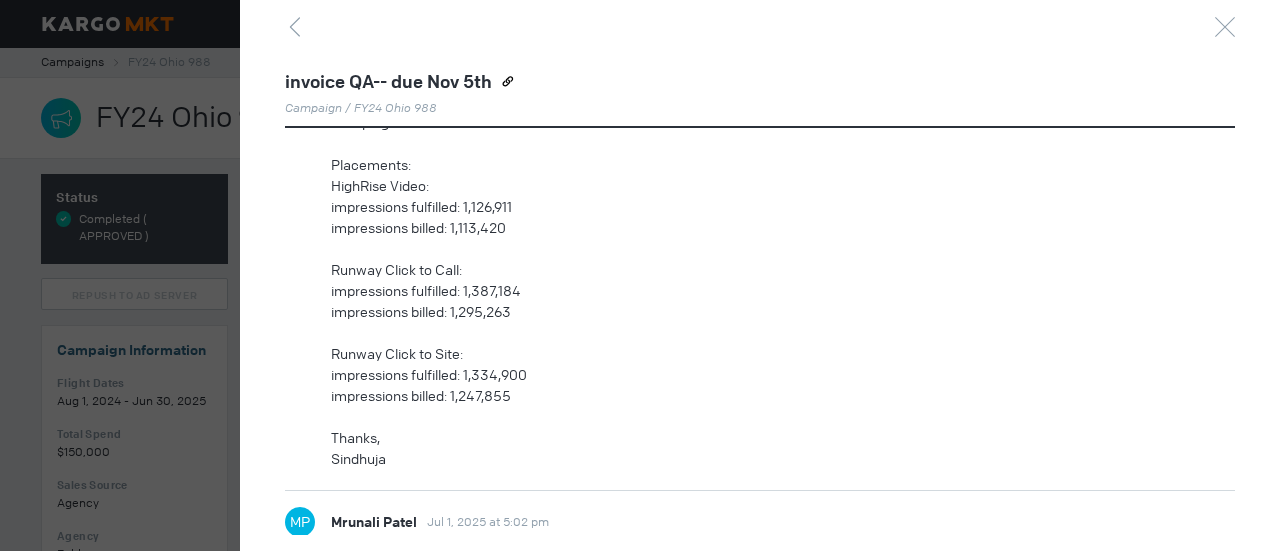 click on "impressions billed: 1,247,855" at bounding box center [738, 396] 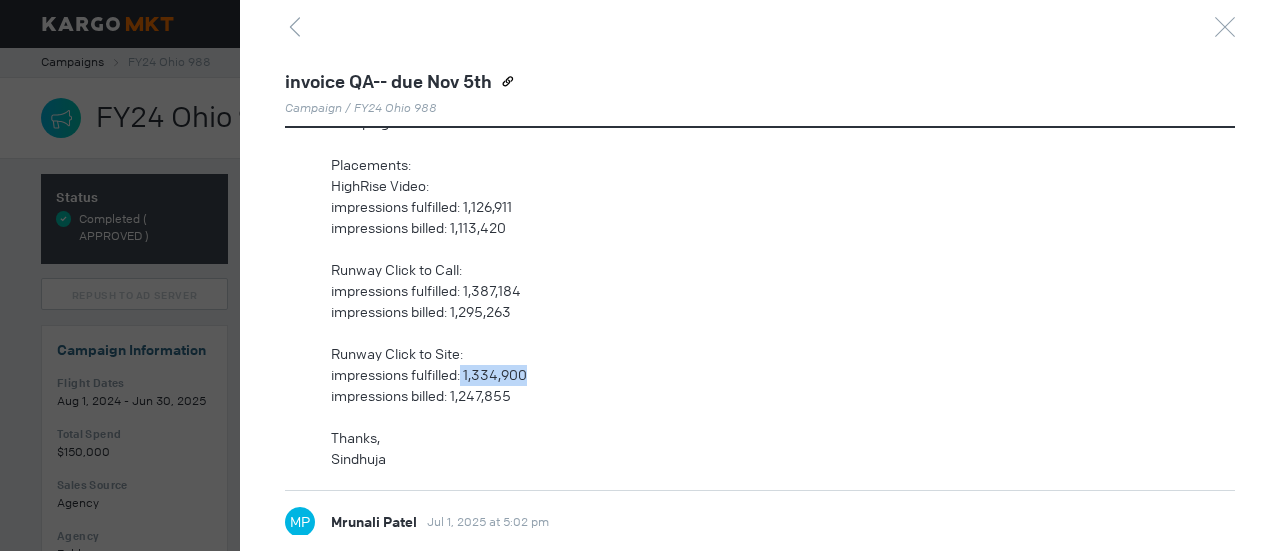drag, startPoint x: 466, startPoint y: 373, endPoint x: 537, endPoint y: 370, distance: 71.063354 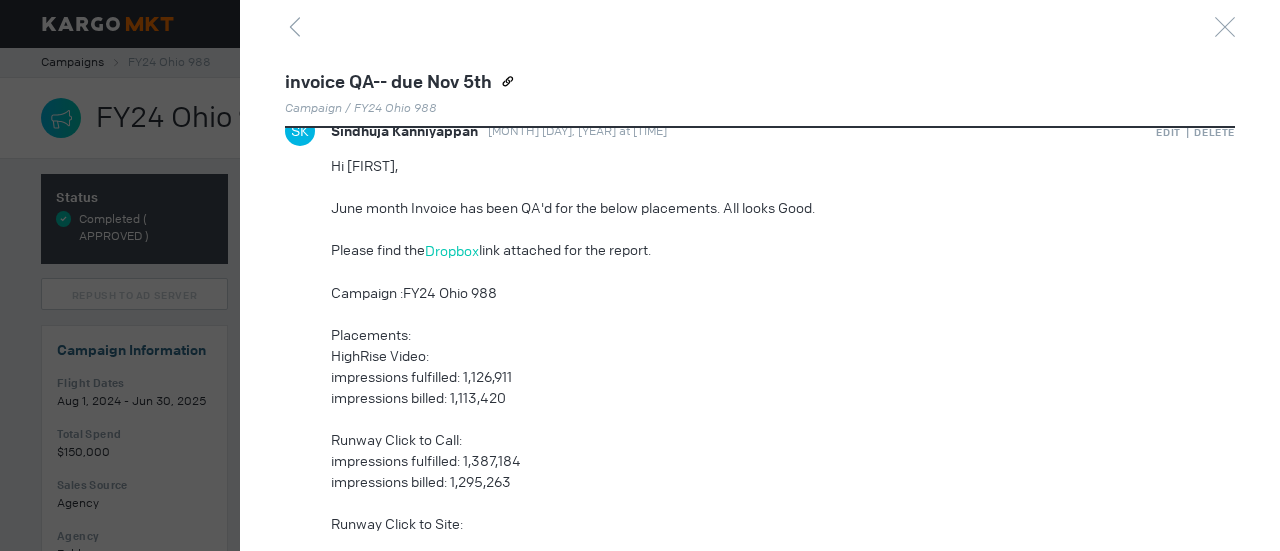 scroll, scrollTop: 800, scrollLeft: 0, axis: vertical 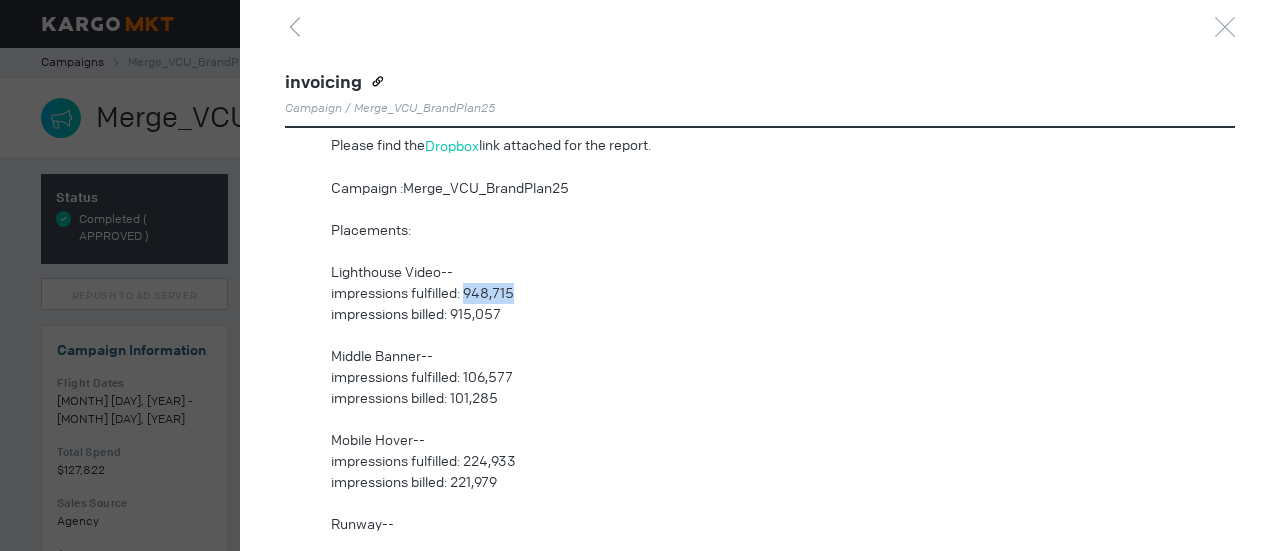 drag, startPoint x: 468, startPoint y: 287, endPoint x: 537, endPoint y: 288, distance: 69.00725 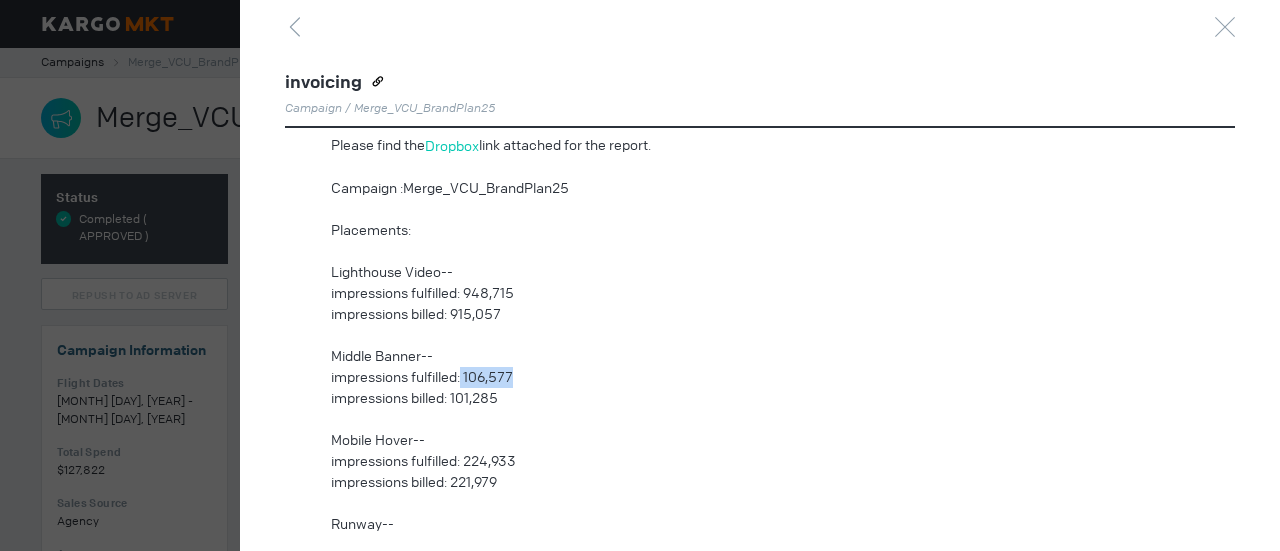 drag, startPoint x: 465, startPoint y: 371, endPoint x: 528, endPoint y: 371, distance: 63 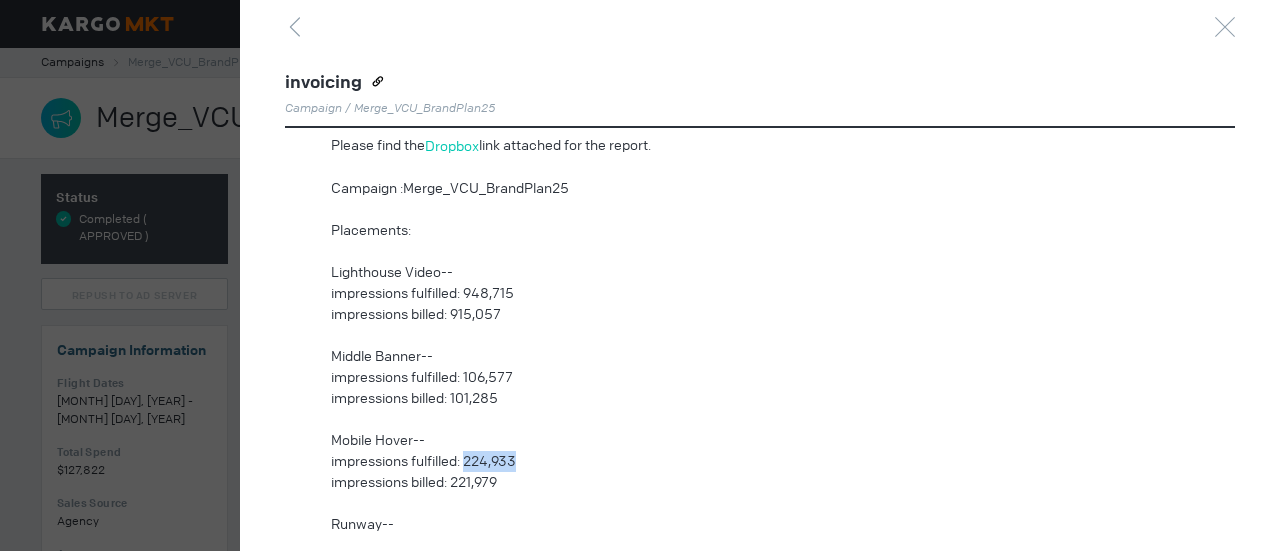 drag, startPoint x: 469, startPoint y: 451, endPoint x: 583, endPoint y: 446, distance: 114.1096 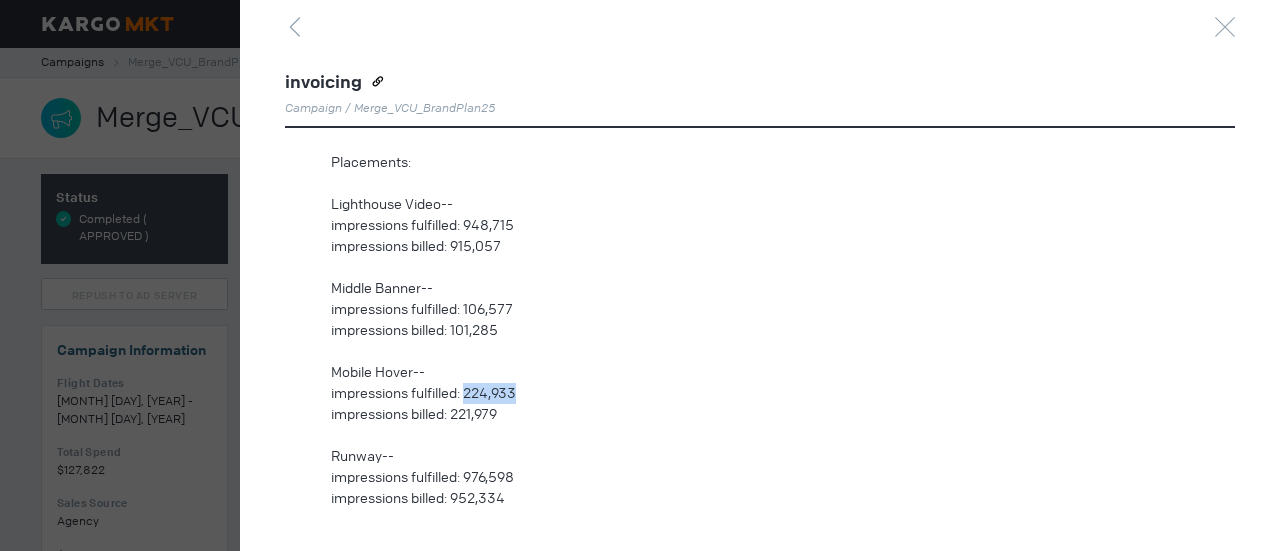 scroll, scrollTop: 1400, scrollLeft: 0, axis: vertical 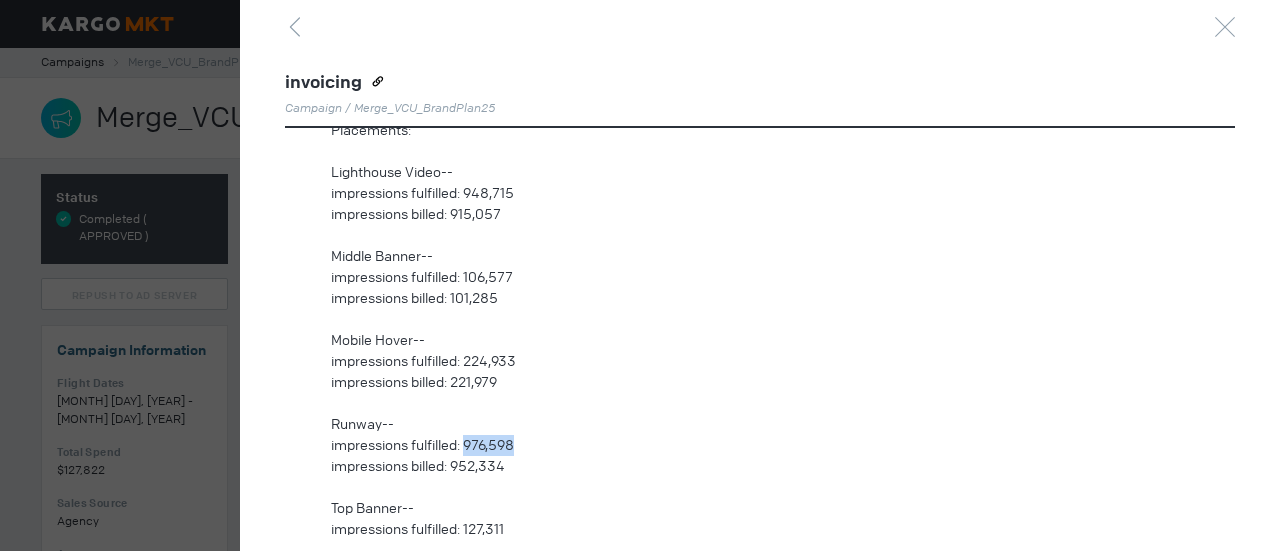 drag, startPoint x: 468, startPoint y: 437, endPoint x: 538, endPoint y: 433, distance: 70.11419 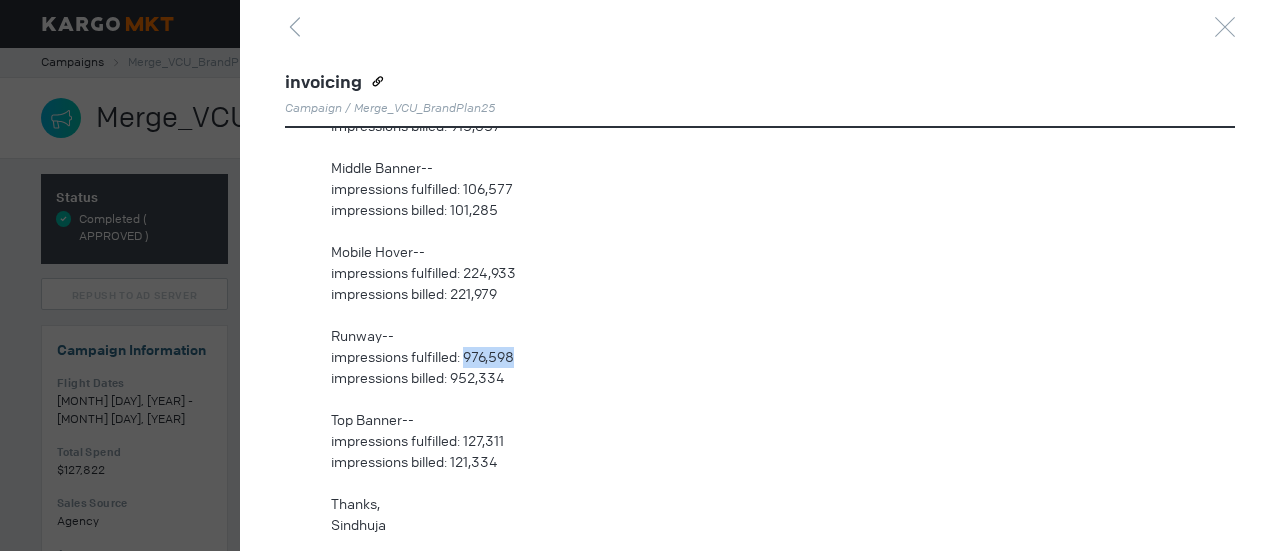 scroll, scrollTop: 1600, scrollLeft: 0, axis: vertical 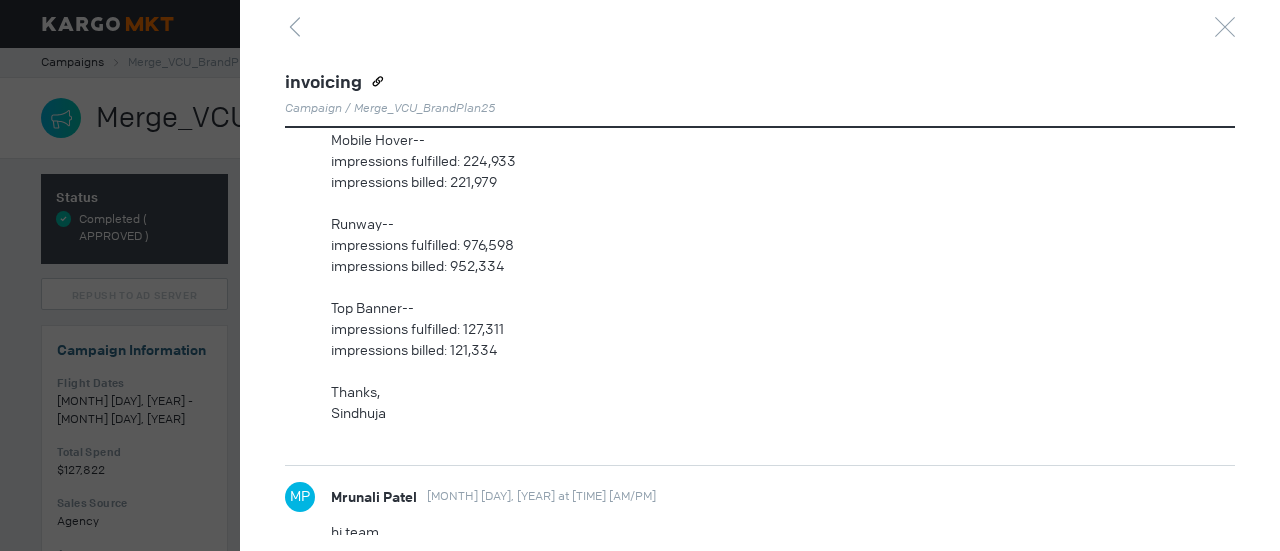 click on "impressions fulfilled: 127,311" at bounding box center (738, 329) 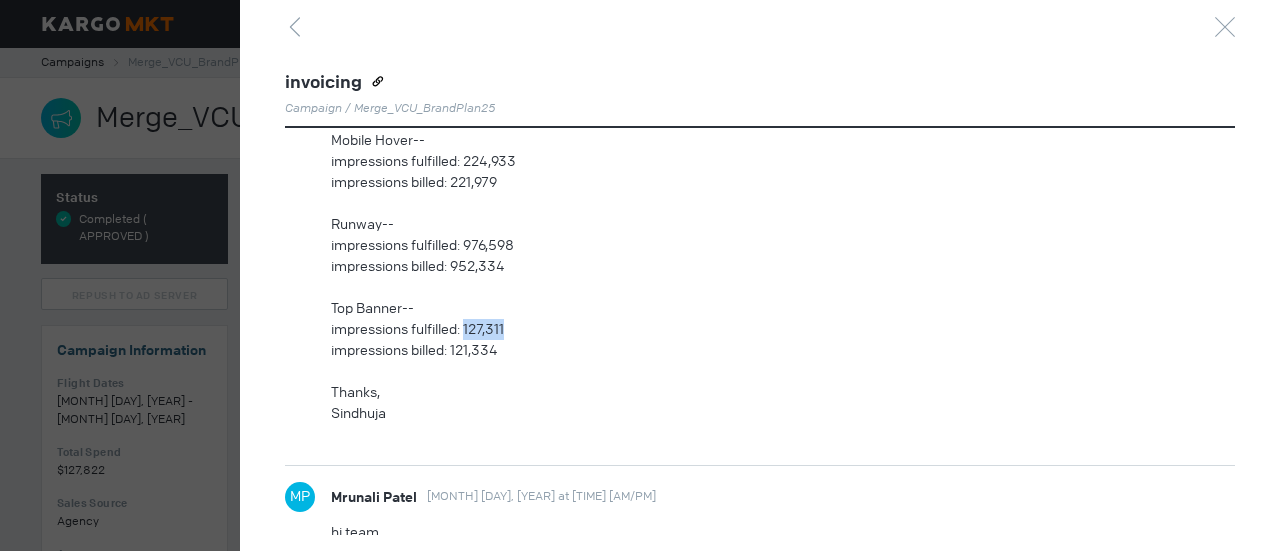 drag, startPoint x: 468, startPoint y: 323, endPoint x: 532, endPoint y: 320, distance: 64.070274 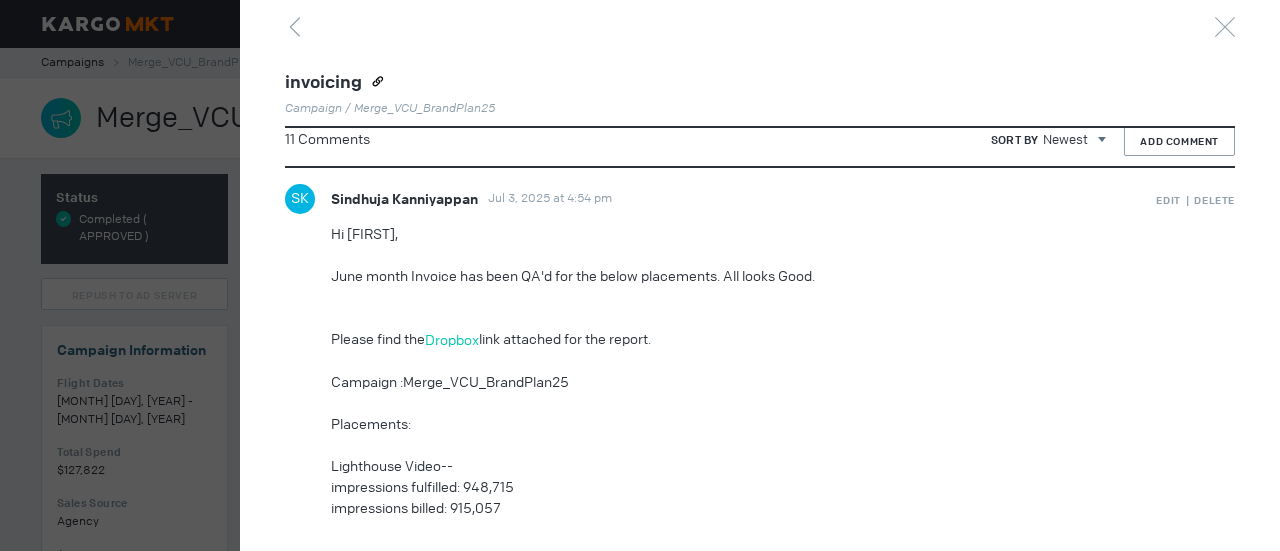 scroll, scrollTop: 1100, scrollLeft: 0, axis: vertical 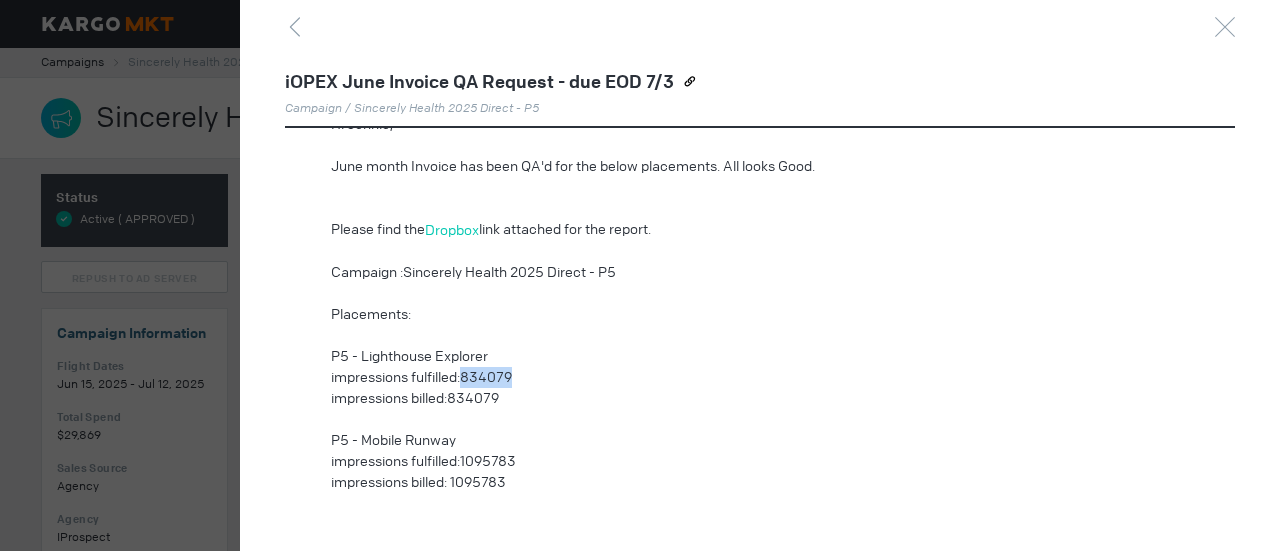 drag, startPoint x: 466, startPoint y: 373, endPoint x: 536, endPoint y: 371, distance: 70.028564 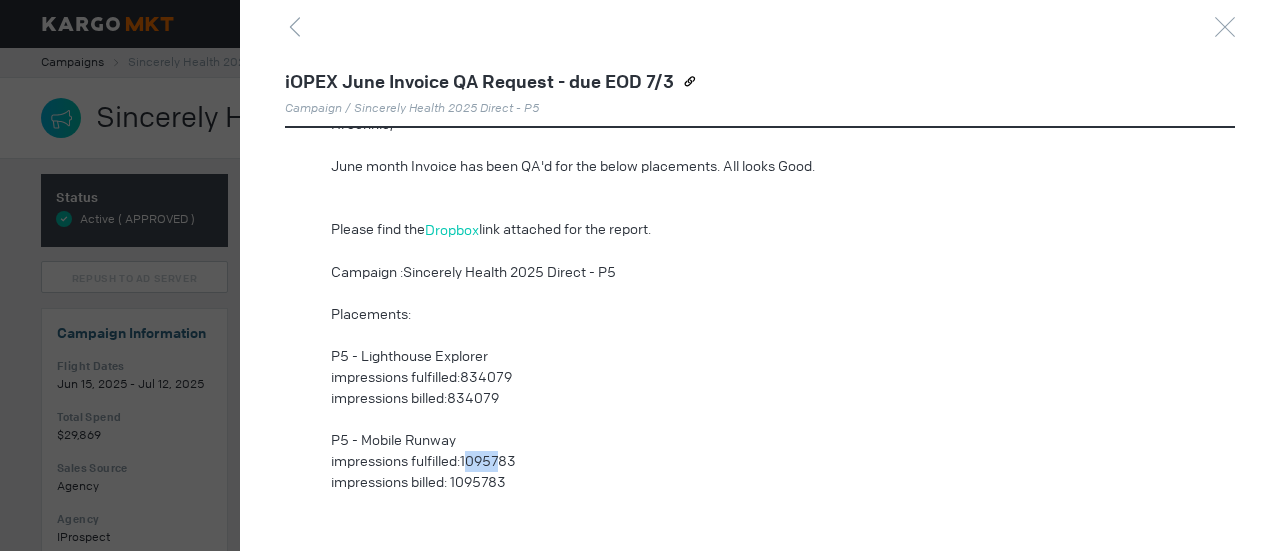 drag, startPoint x: 468, startPoint y: 458, endPoint x: 503, endPoint y: 457, distance: 35.014282 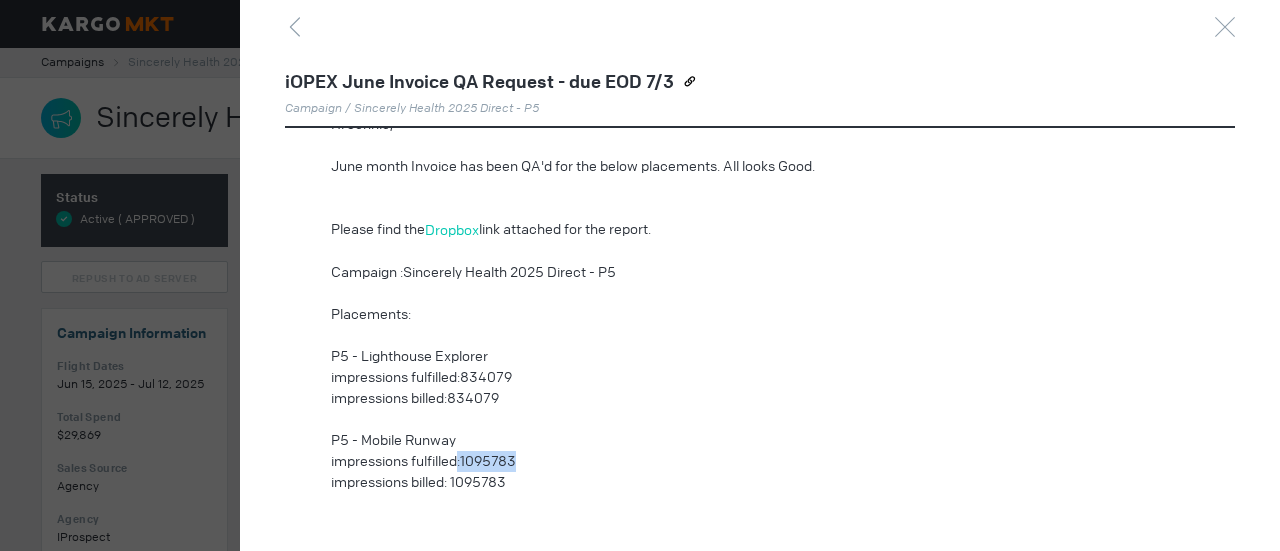 drag, startPoint x: 462, startPoint y: 451, endPoint x: 549, endPoint y: 460, distance: 87.46428 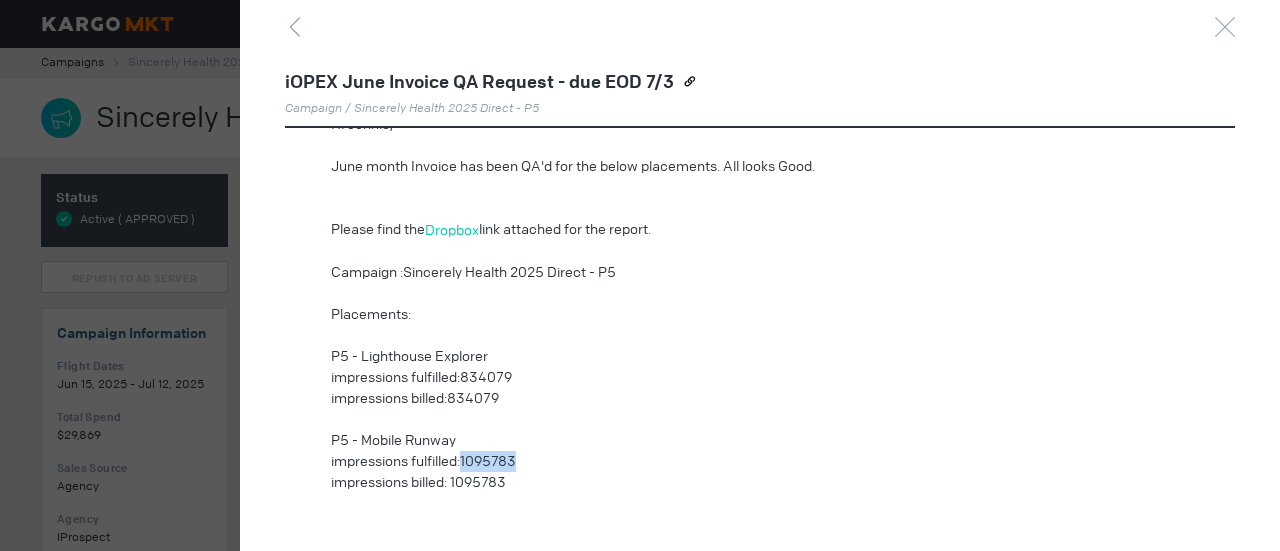 drag, startPoint x: 466, startPoint y: 457, endPoint x: 555, endPoint y: 465, distance: 89.358826 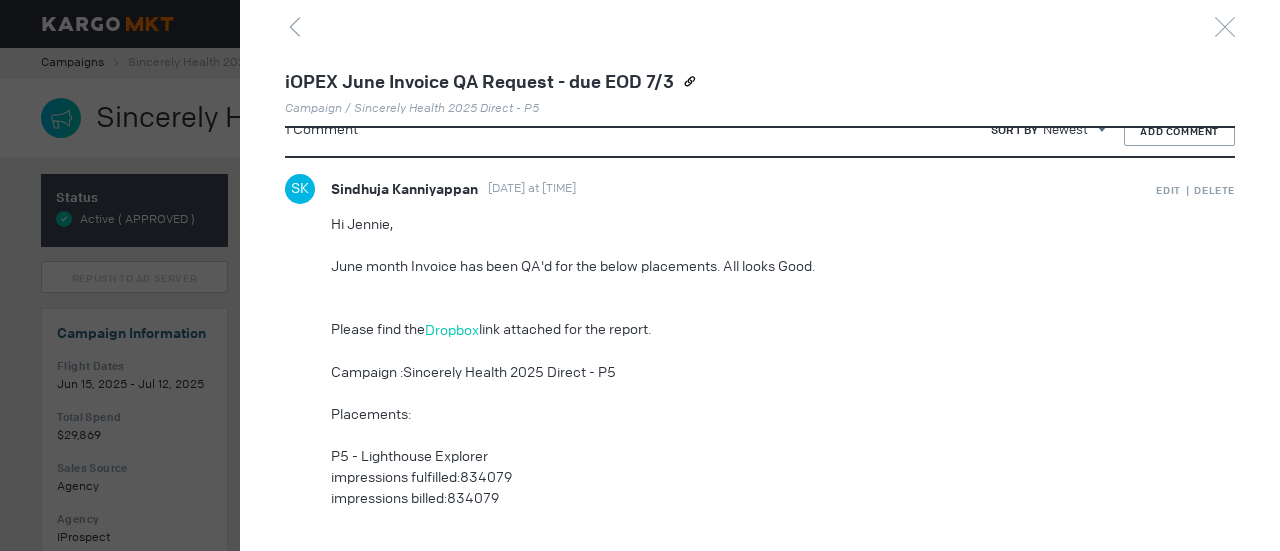 scroll, scrollTop: 900, scrollLeft: 0, axis: vertical 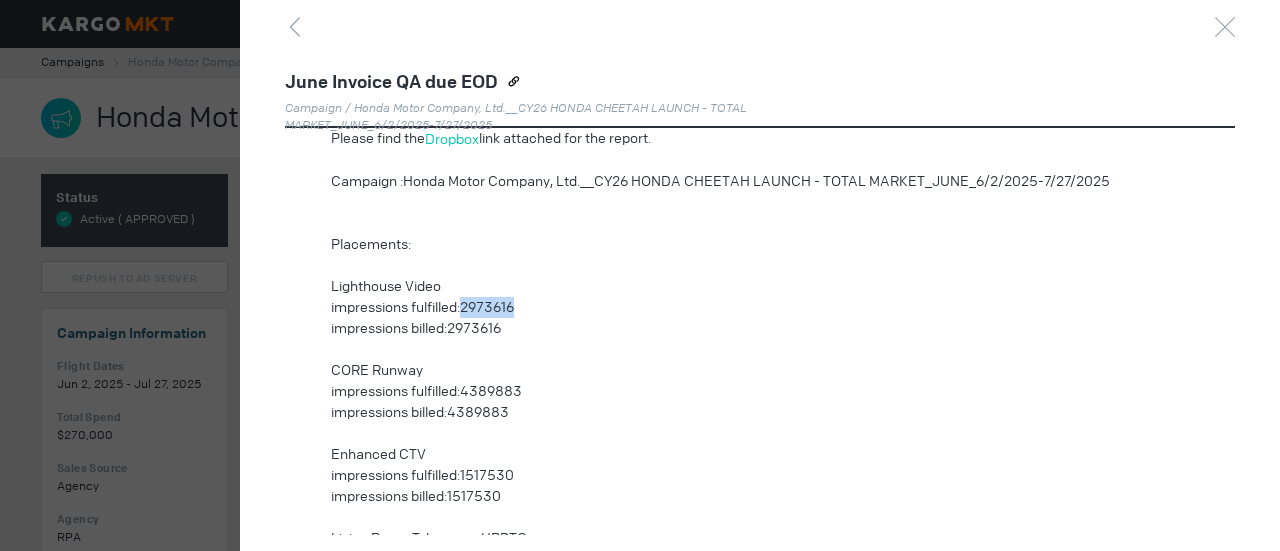 drag, startPoint x: 466, startPoint y: 307, endPoint x: 622, endPoint y: 307, distance: 156 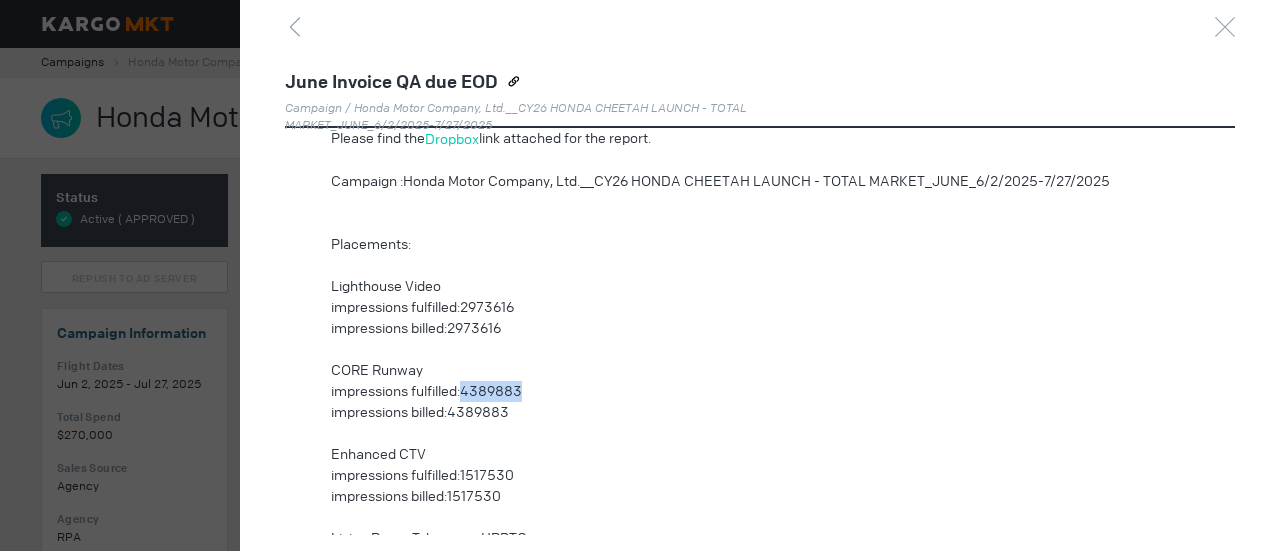 drag, startPoint x: 464, startPoint y: 389, endPoint x: 527, endPoint y: 399, distance: 63.788715 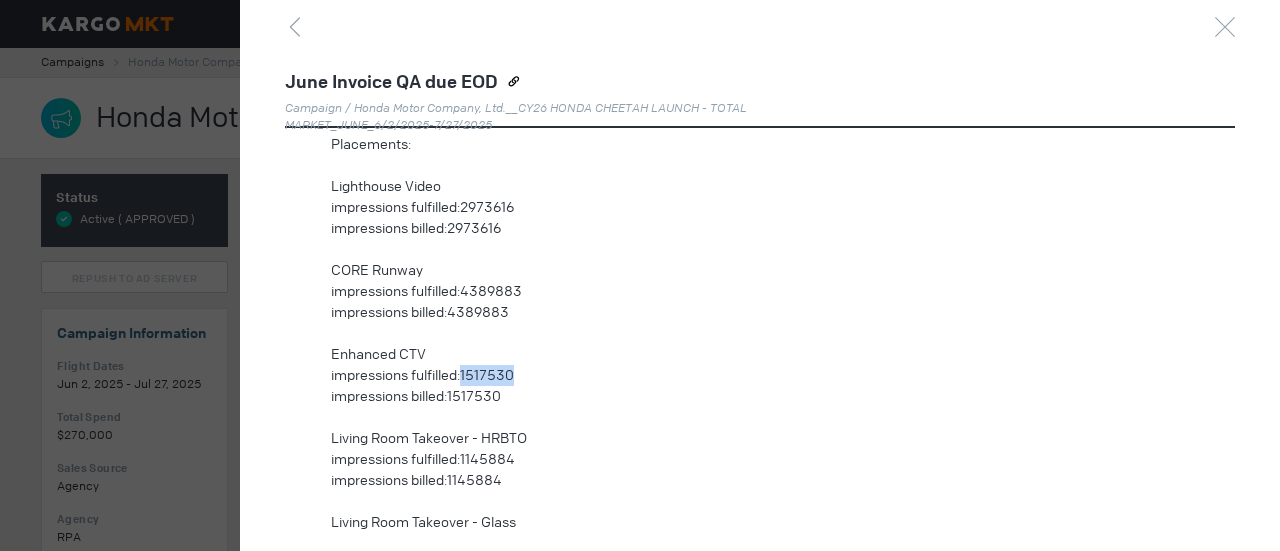 drag, startPoint x: 464, startPoint y: 375, endPoint x: 538, endPoint y: 378, distance: 74.06078 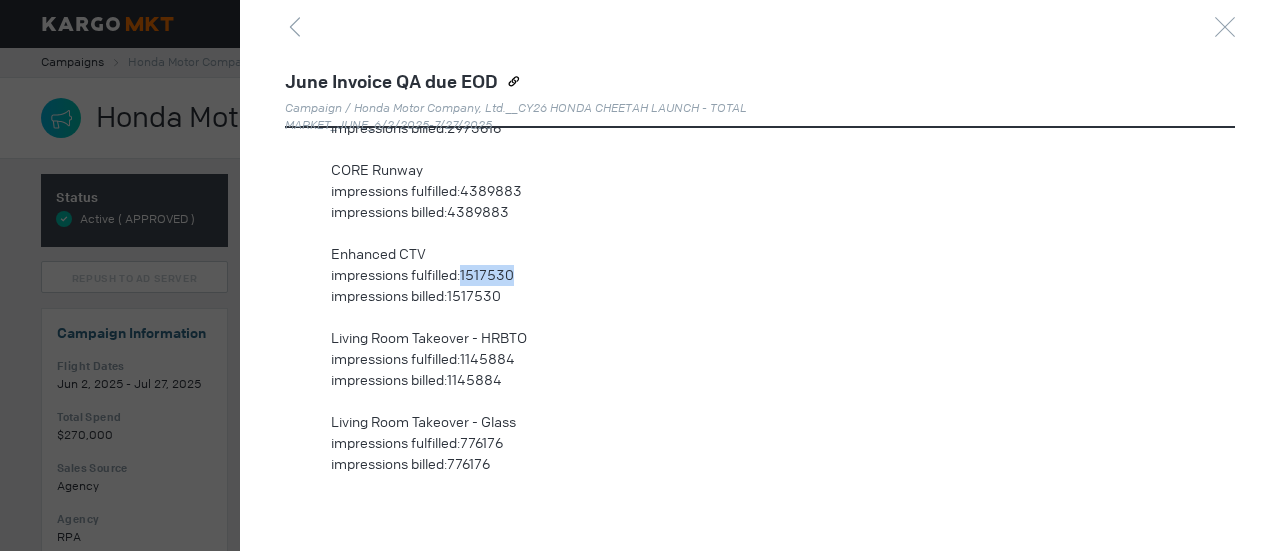 scroll, scrollTop: 1200, scrollLeft: 0, axis: vertical 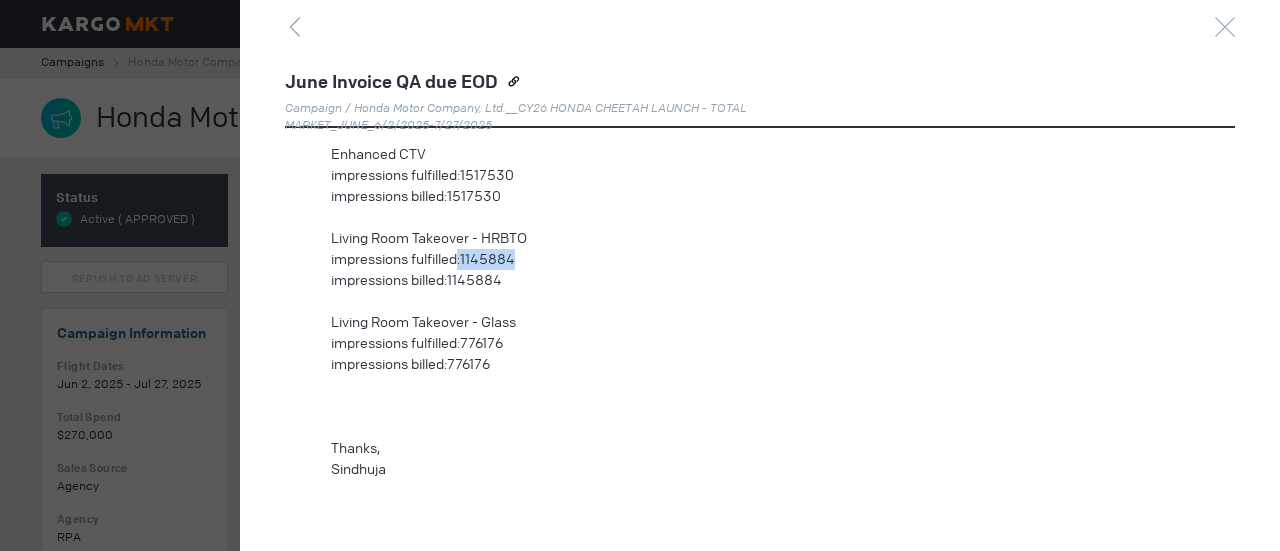 drag, startPoint x: 462, startPoint y: 260, endPoint x: 526, endPoint y: 263, distance: 64.070274 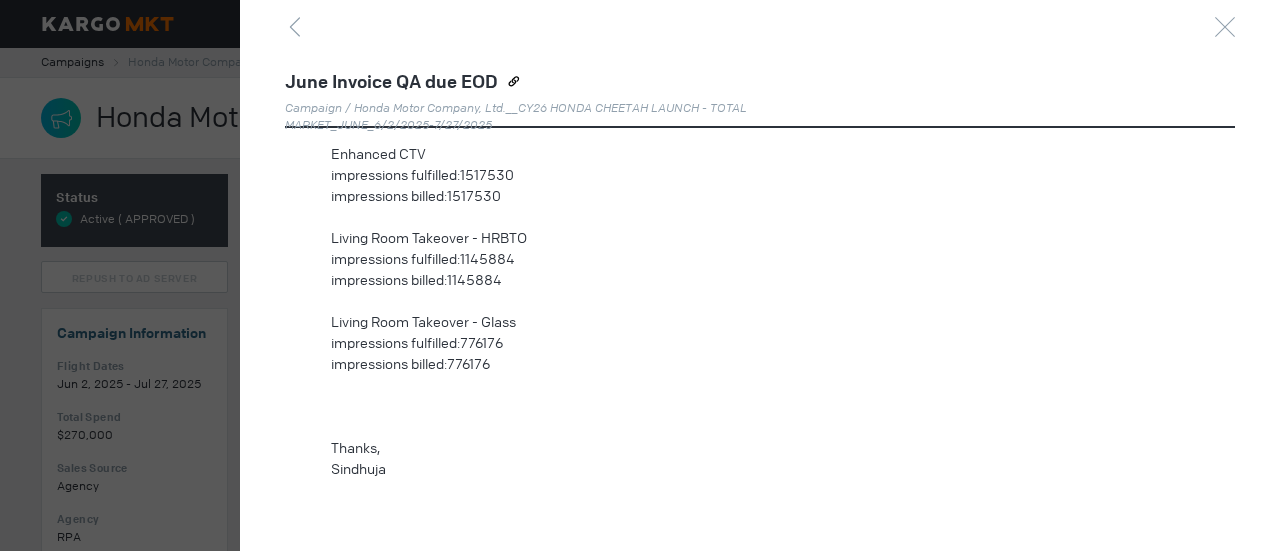 click at bounding box center [738, 301] 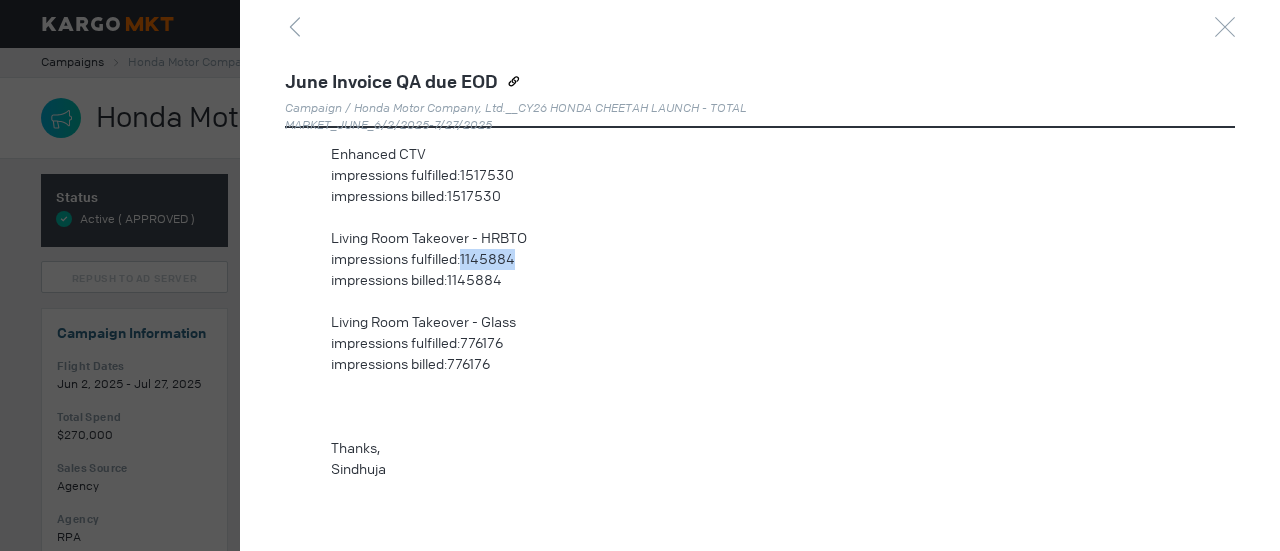 drag, startPoint x: 466, startPoint y: 256, endPoint x: 525, endPoint y: 263, distance: 59.413803 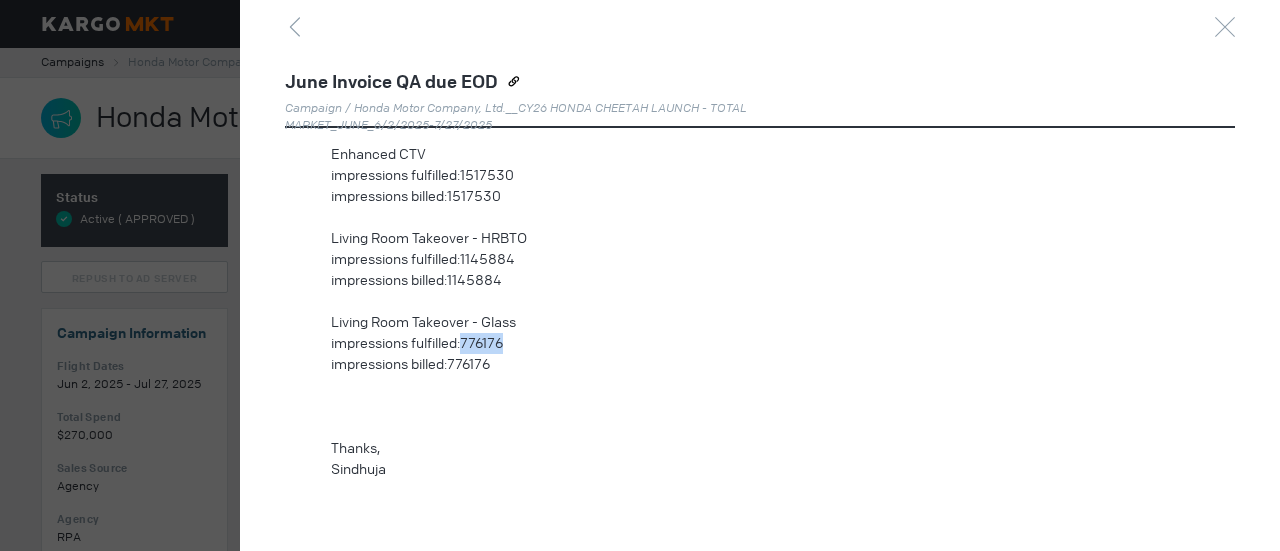 drag, startPoint x: 464, startPoint y: 339, endPoint x: 536, endPoint y: 338, distance: 72.00694 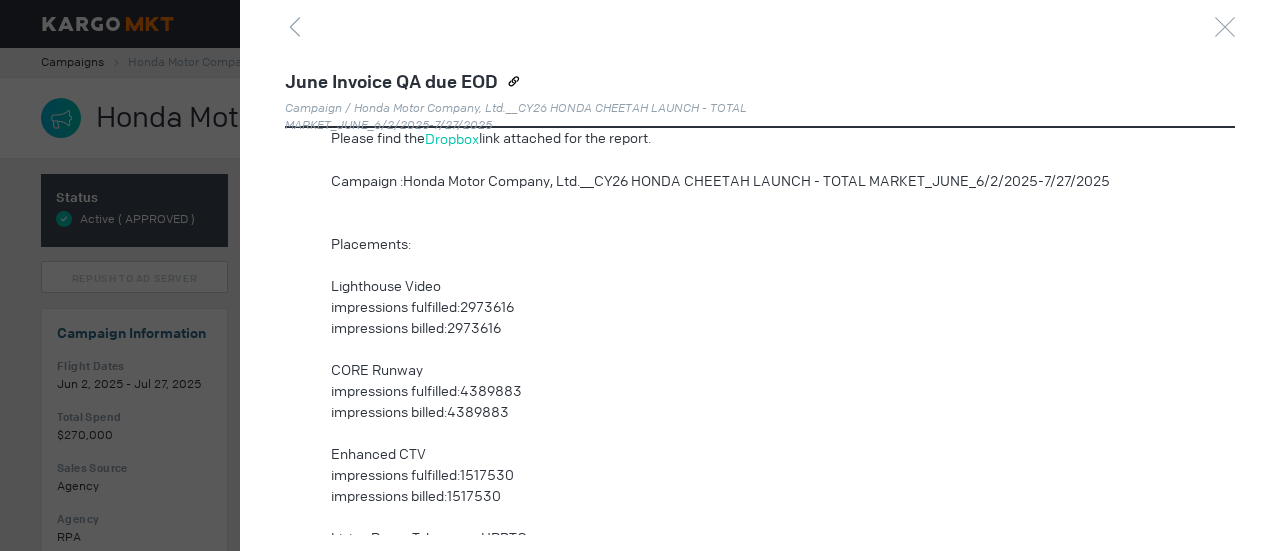 scroll, scrollTop: 800, scrollLeft: 0, axis: vertical 